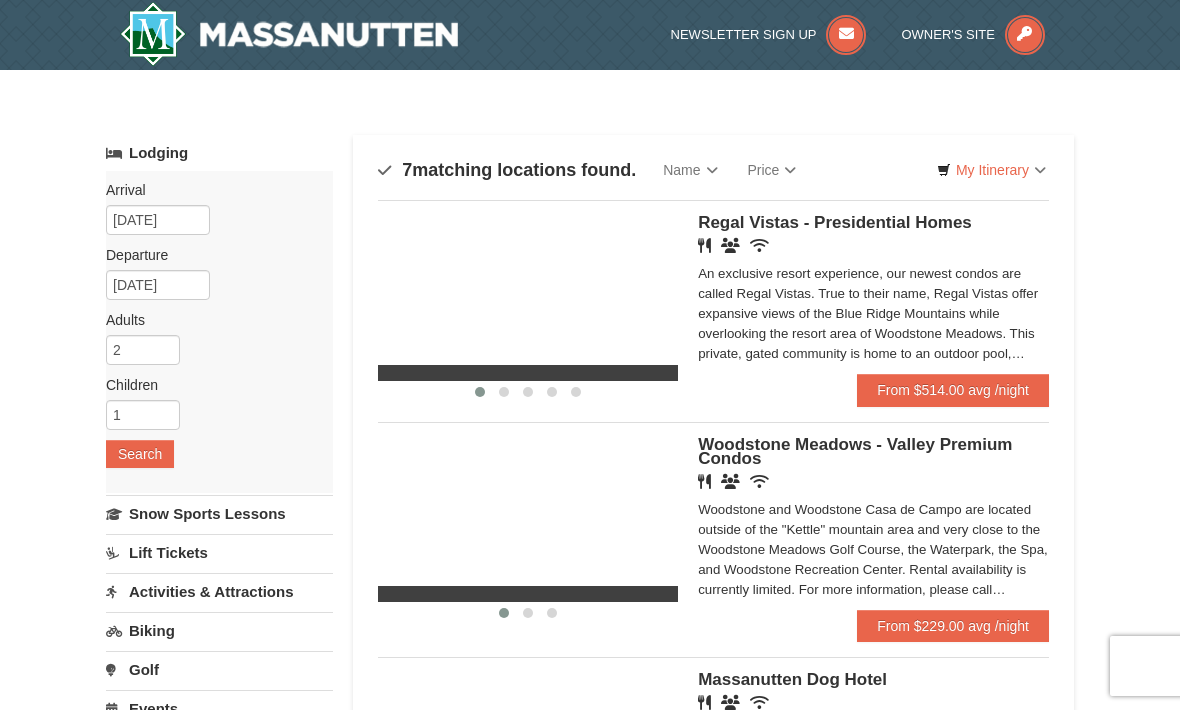 scroll, scrollTop: 0, scrollLeft: 0, axis: both 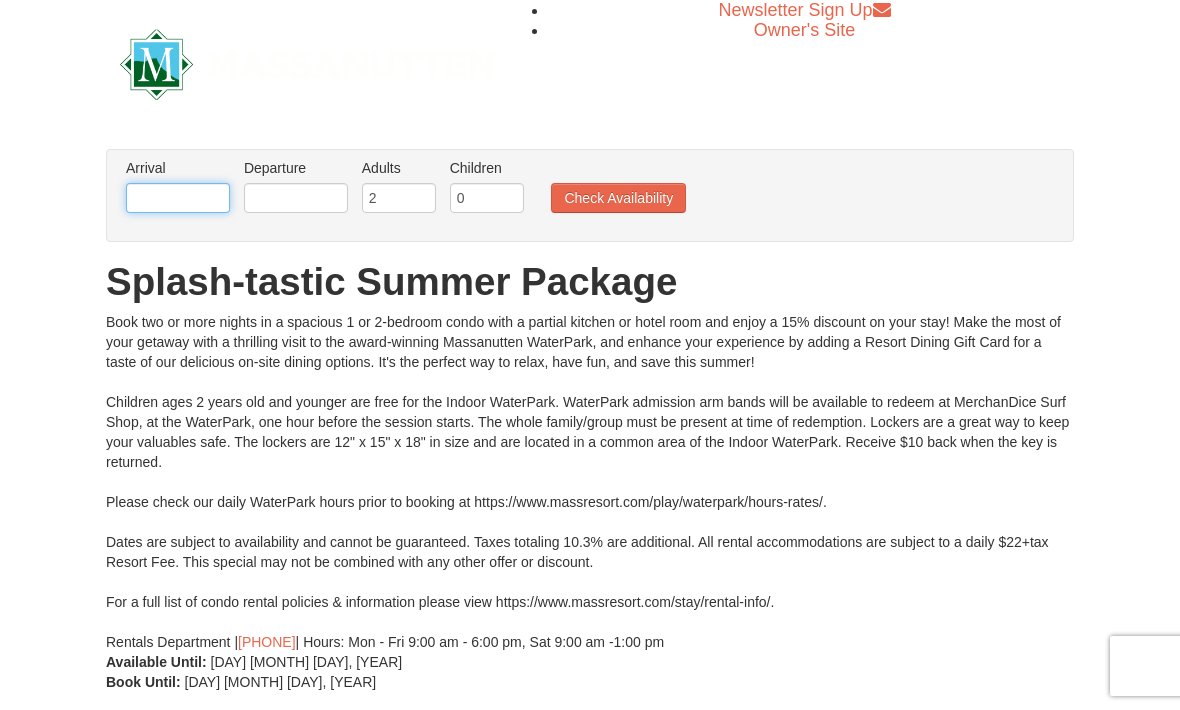 click at bounding box center (178, 198) 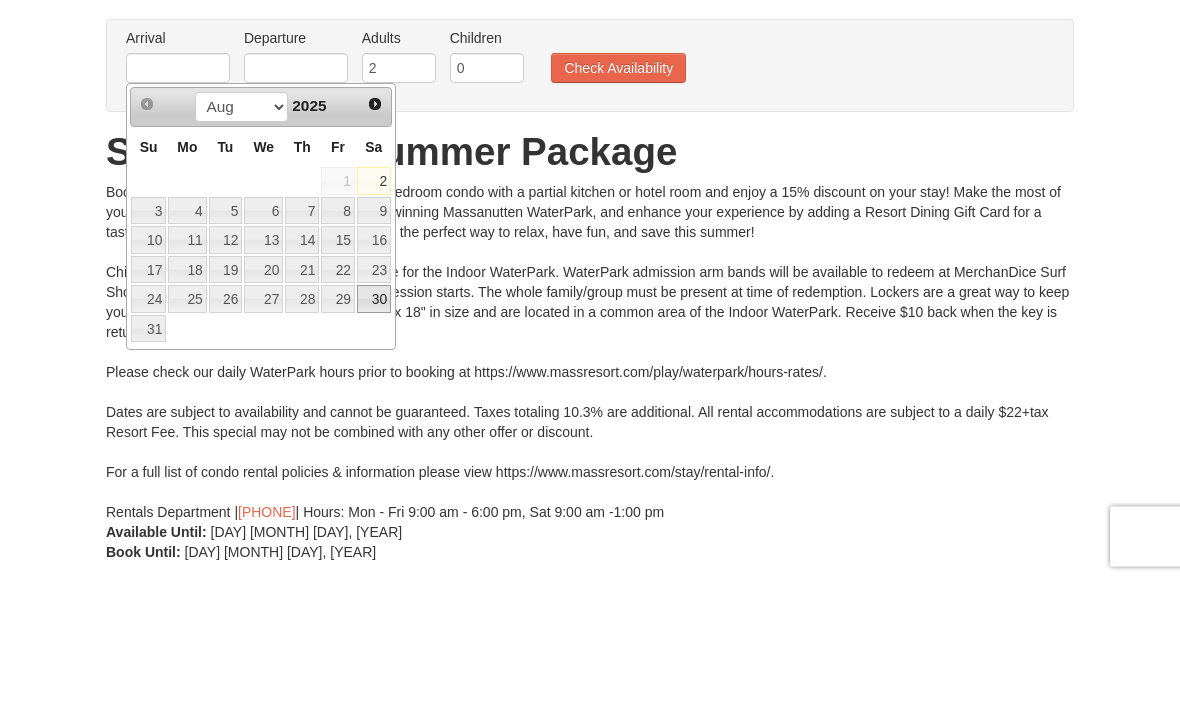 click on "30" at bounding box center (374, 429) 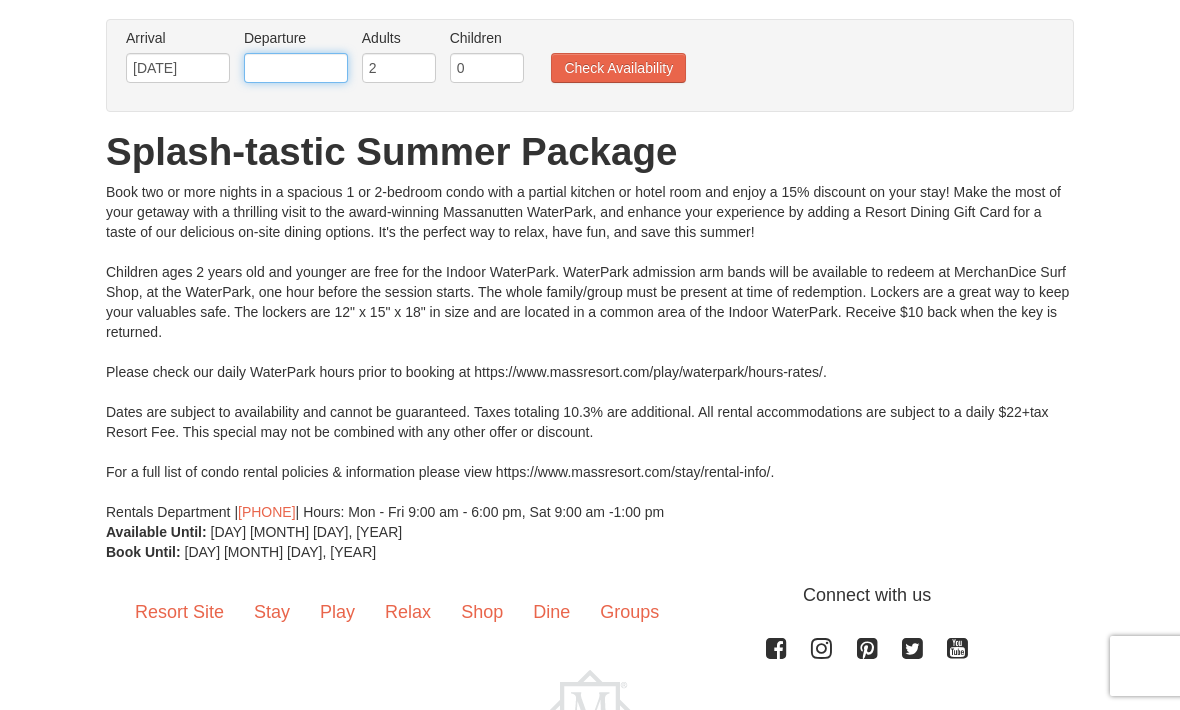 click at bounding box center [296, 68] 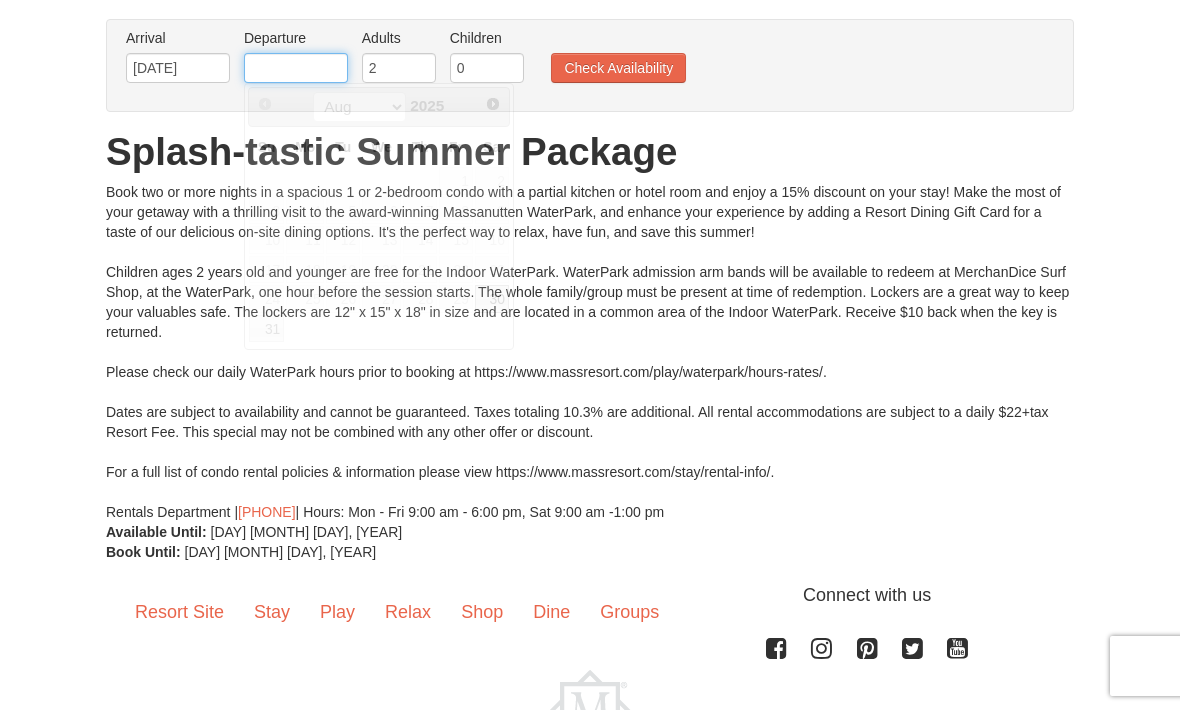 scroll, scrollTop: 129, scrollLeft: 0, axis: vertical 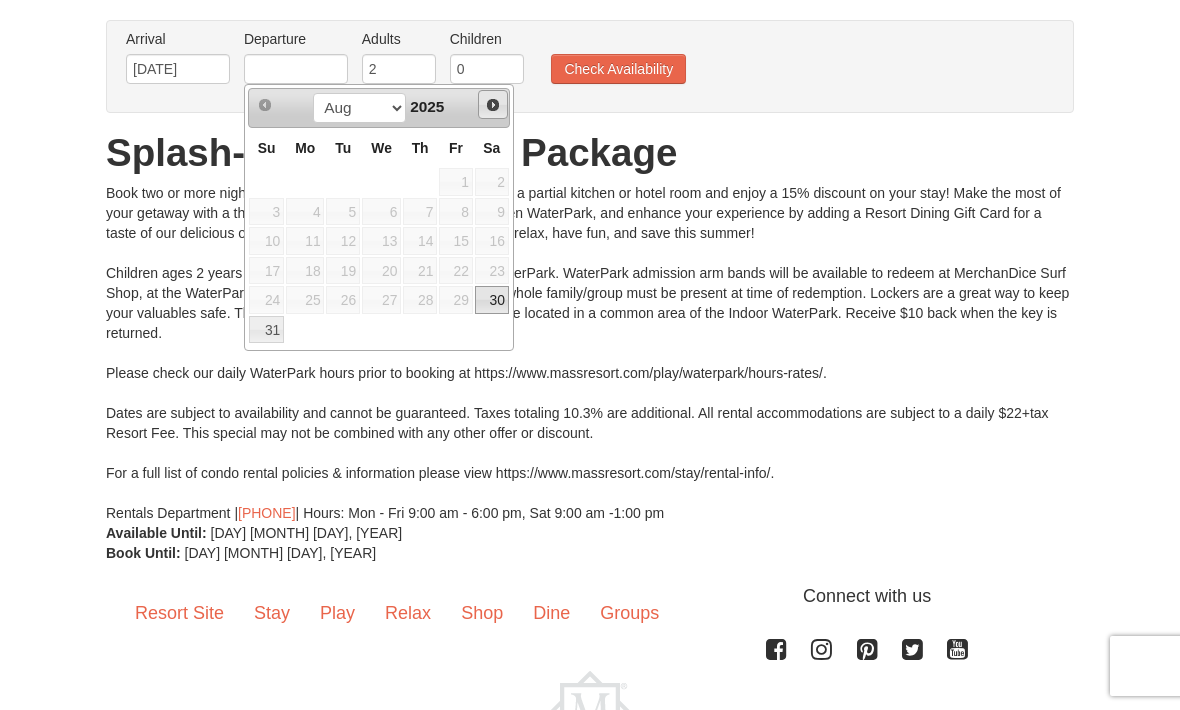click on "Next" at bounding box center [493, 105] 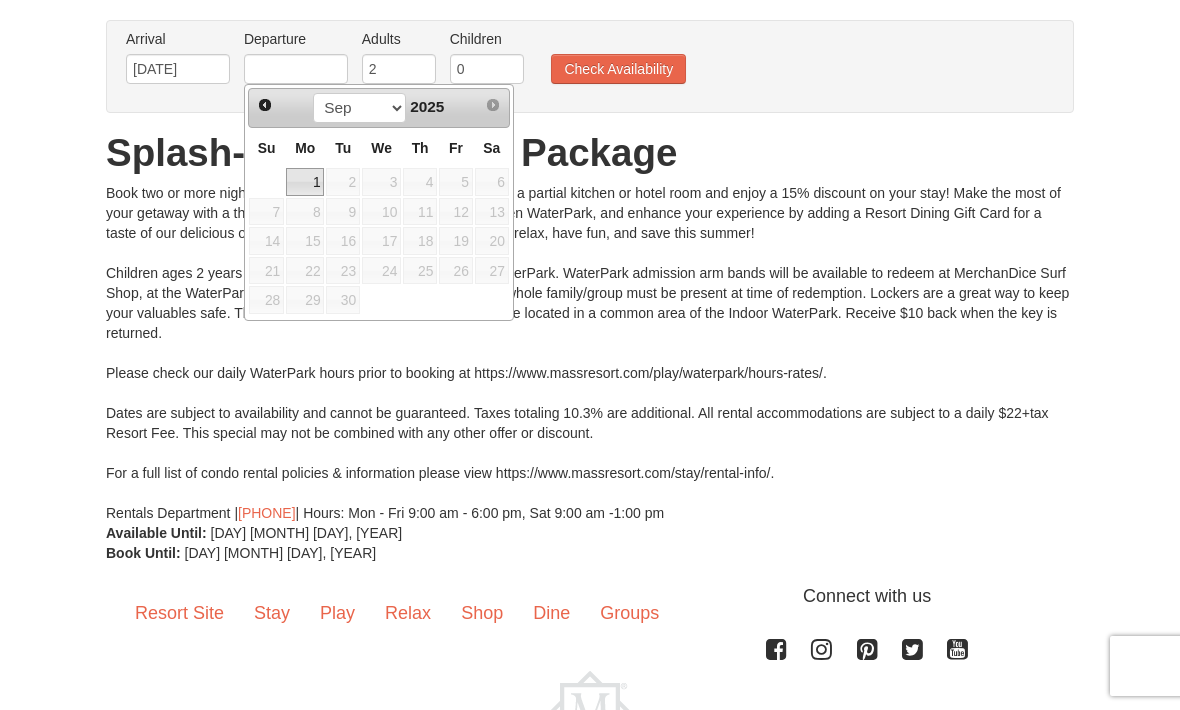 click on "1" at bounding box center [305, 182] 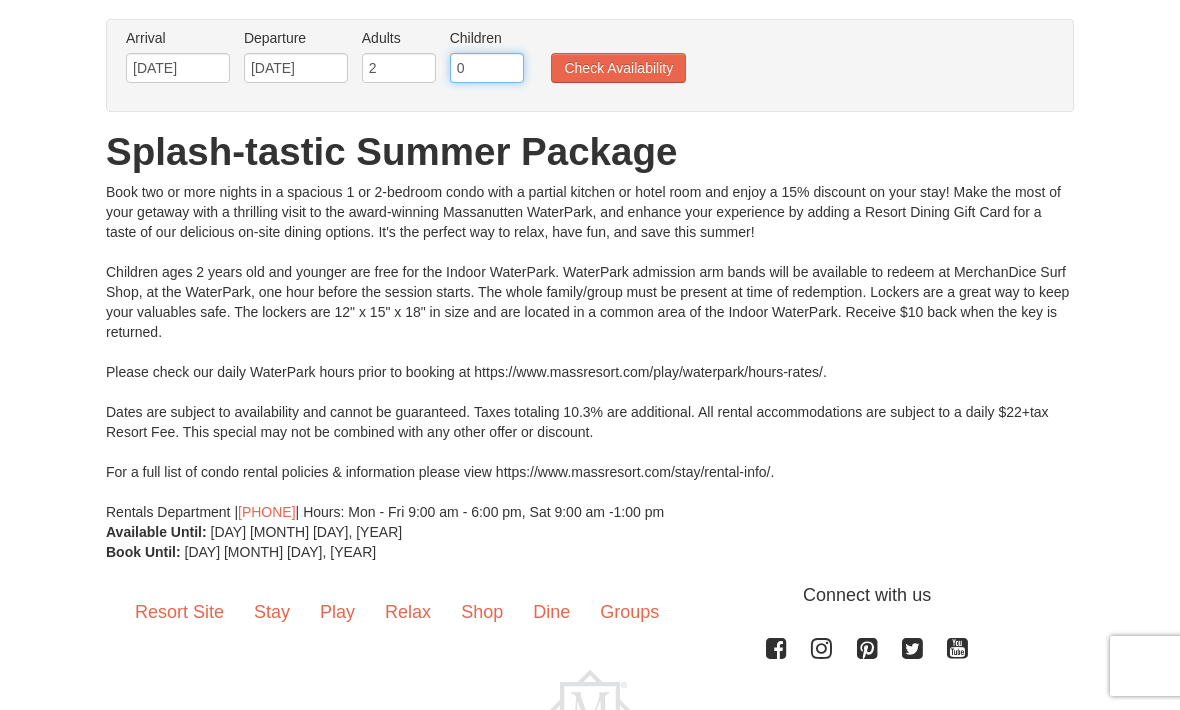 click on "0" at bounding box center (487, 68) 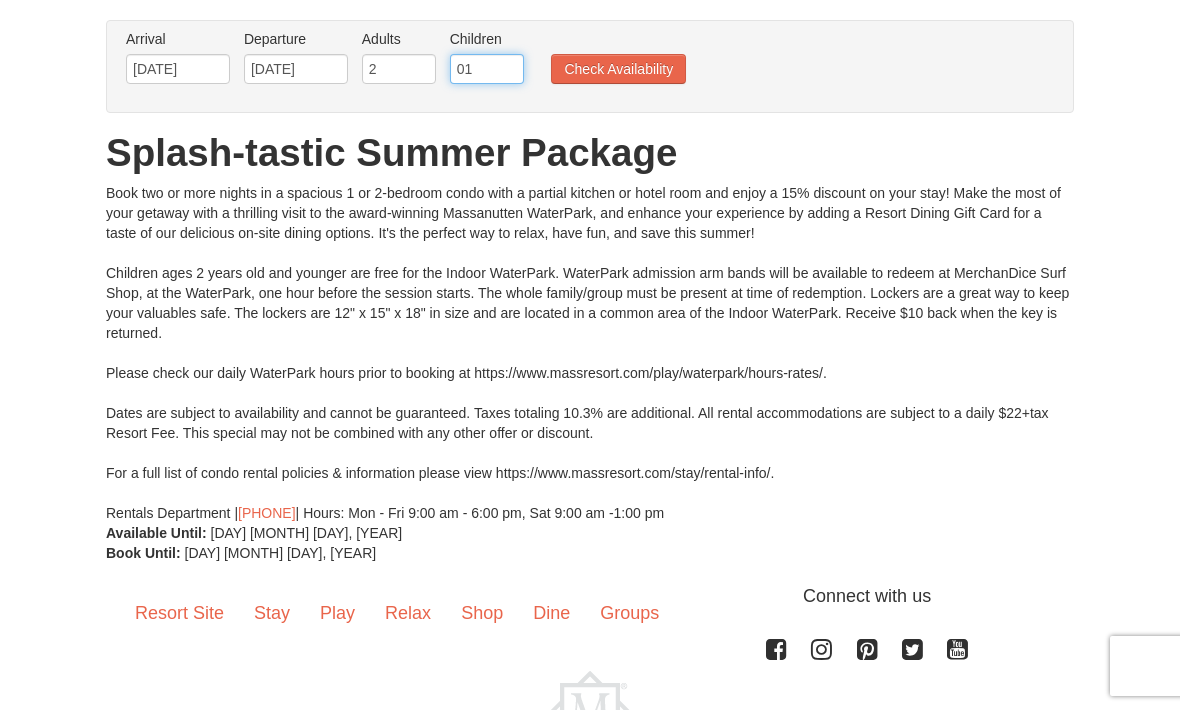 type on "01" 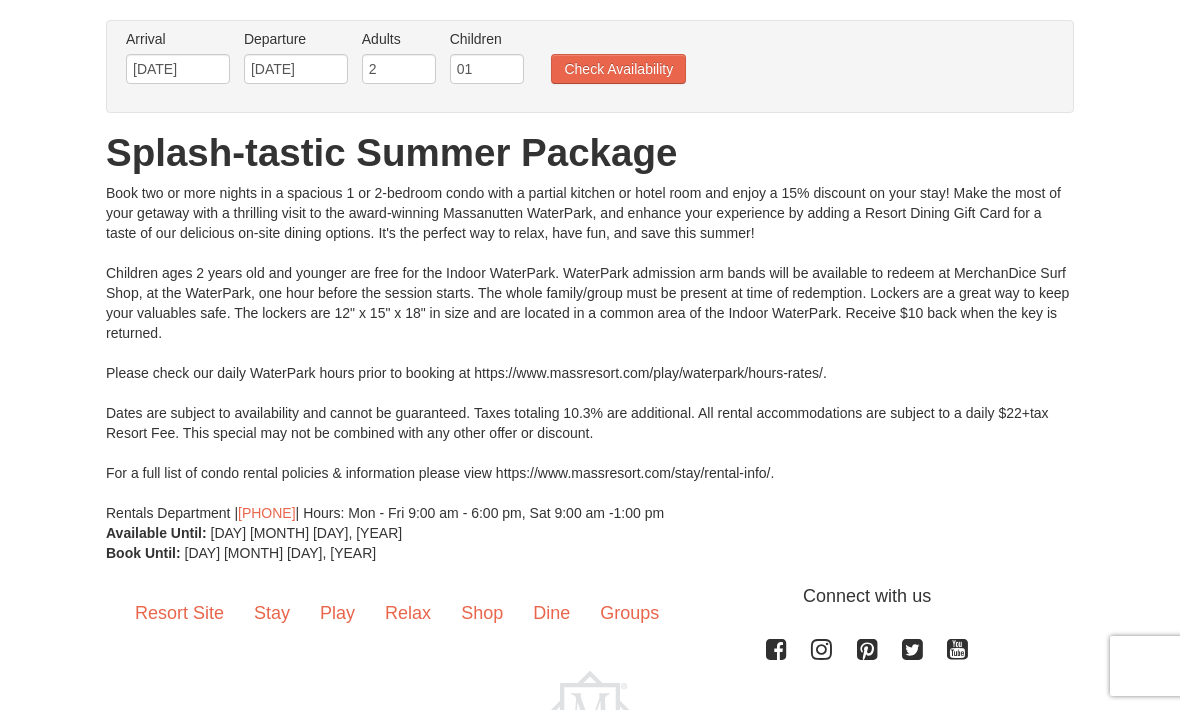 click on "Check Availability" at bounding box center [618, 69] 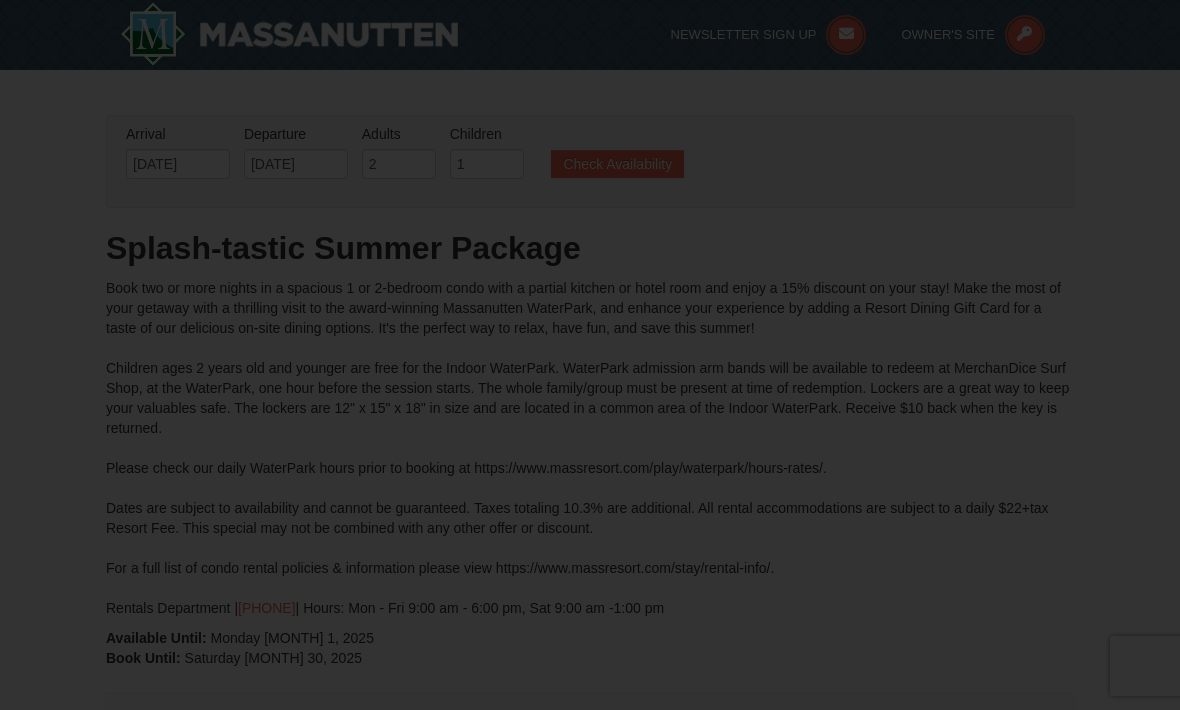 scroll, scrollTop: 156, scrollLeft: 0, axis: vertical 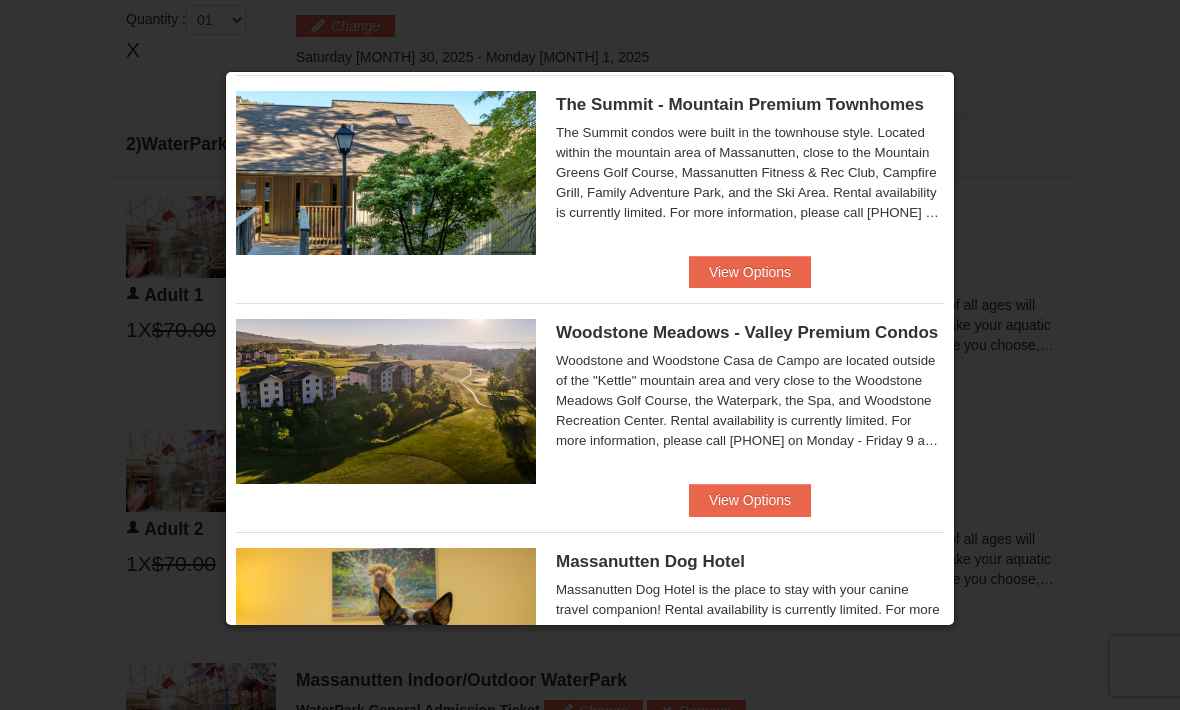 click on "View Options" at bounding box center [750, 500] 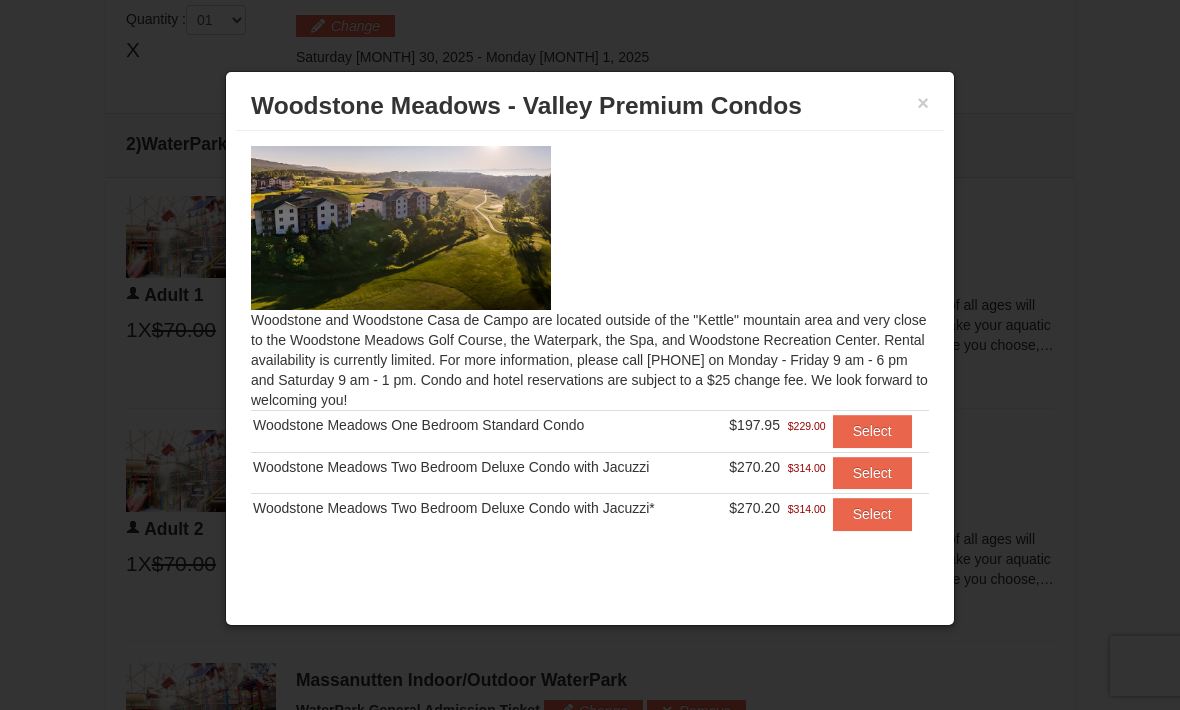 click on "Select" at bounding box center (872, 431) 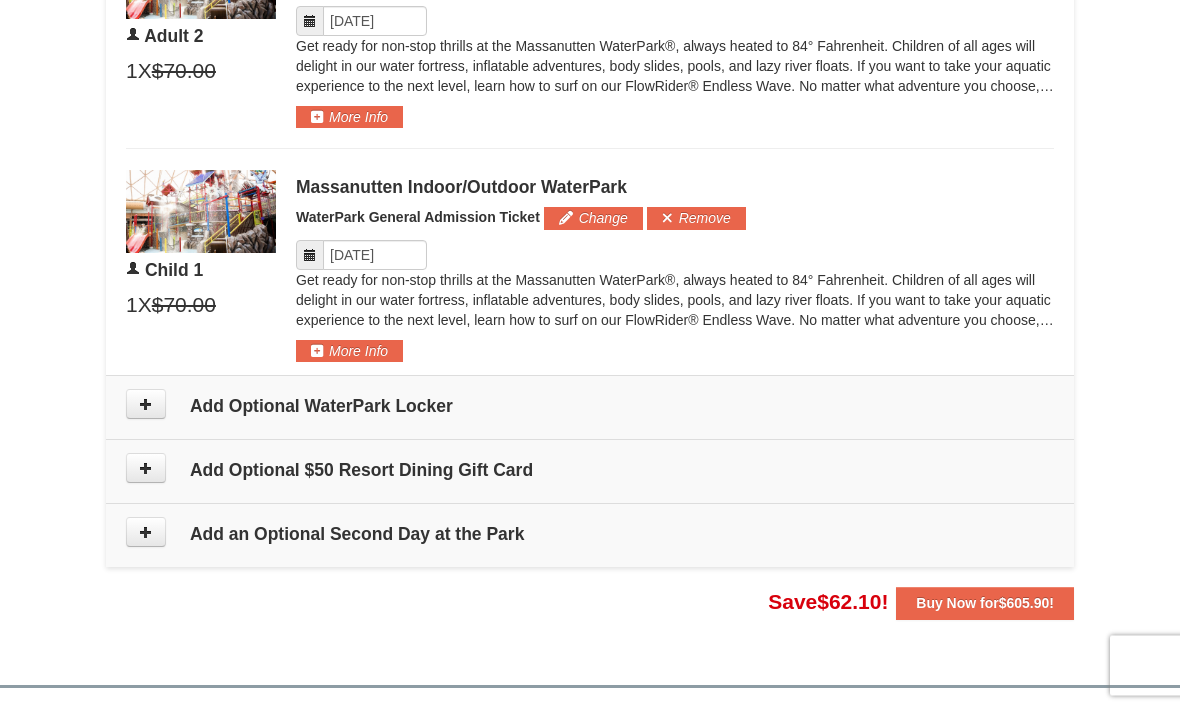 scroll, scrollTop: 1354, scrollLeft: 0, axis: vertical 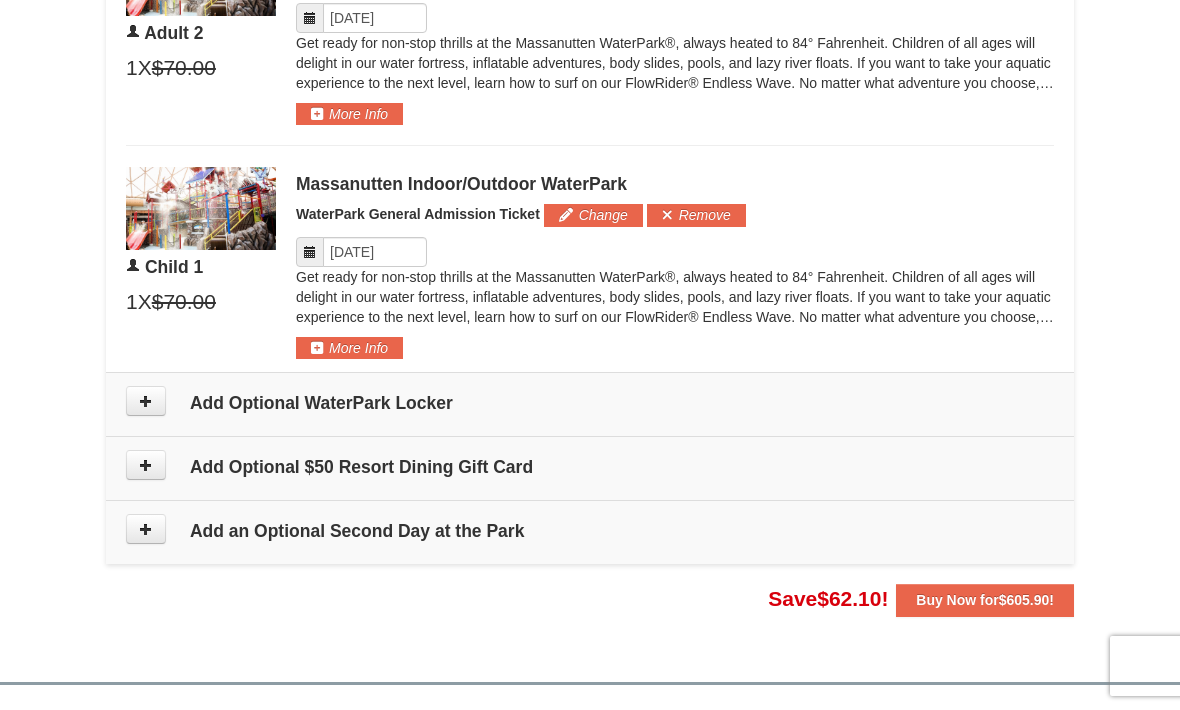 click at bounding box center [146, 401] 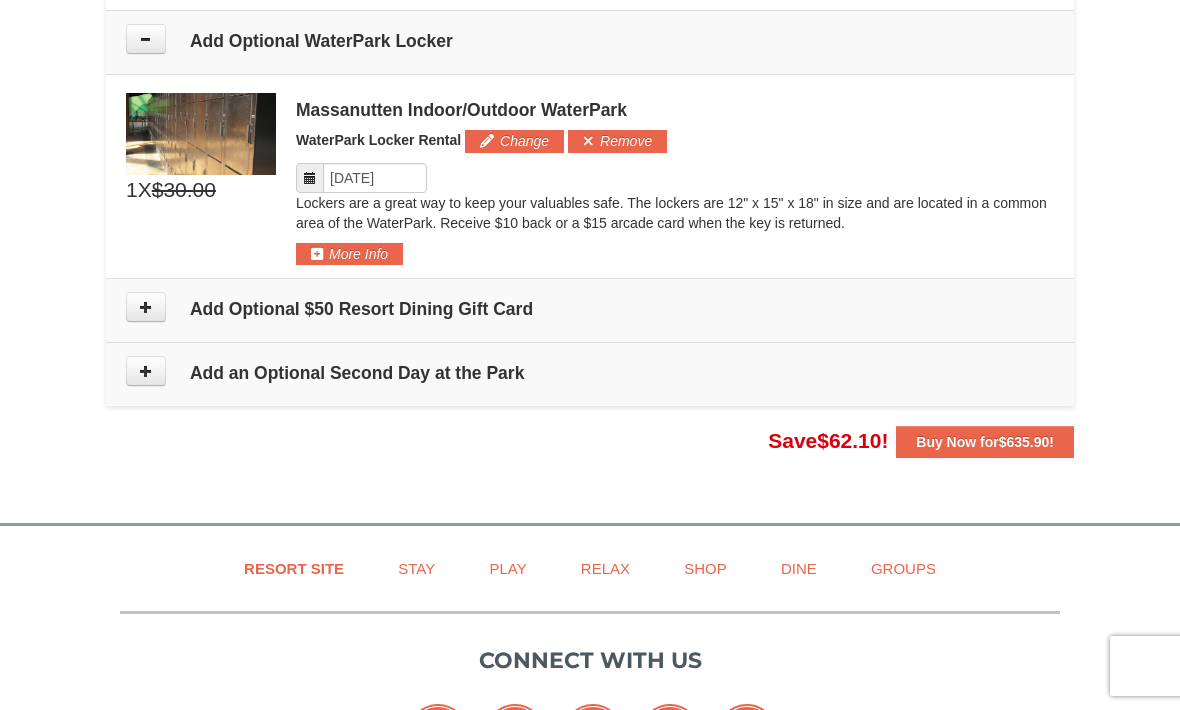 scroll, scrollTop: 1723, scrollLeft: 0, axis: vertical 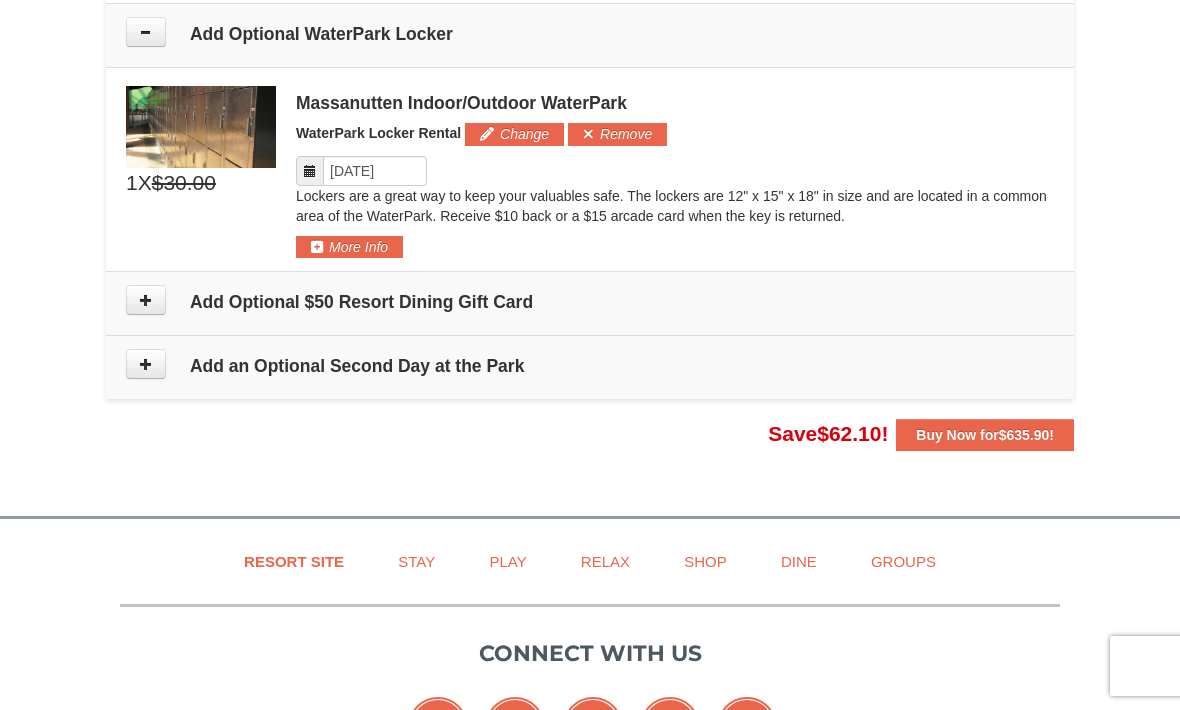 click on "Buy Now for
$635.90 !" at bounding box center (985, 435) 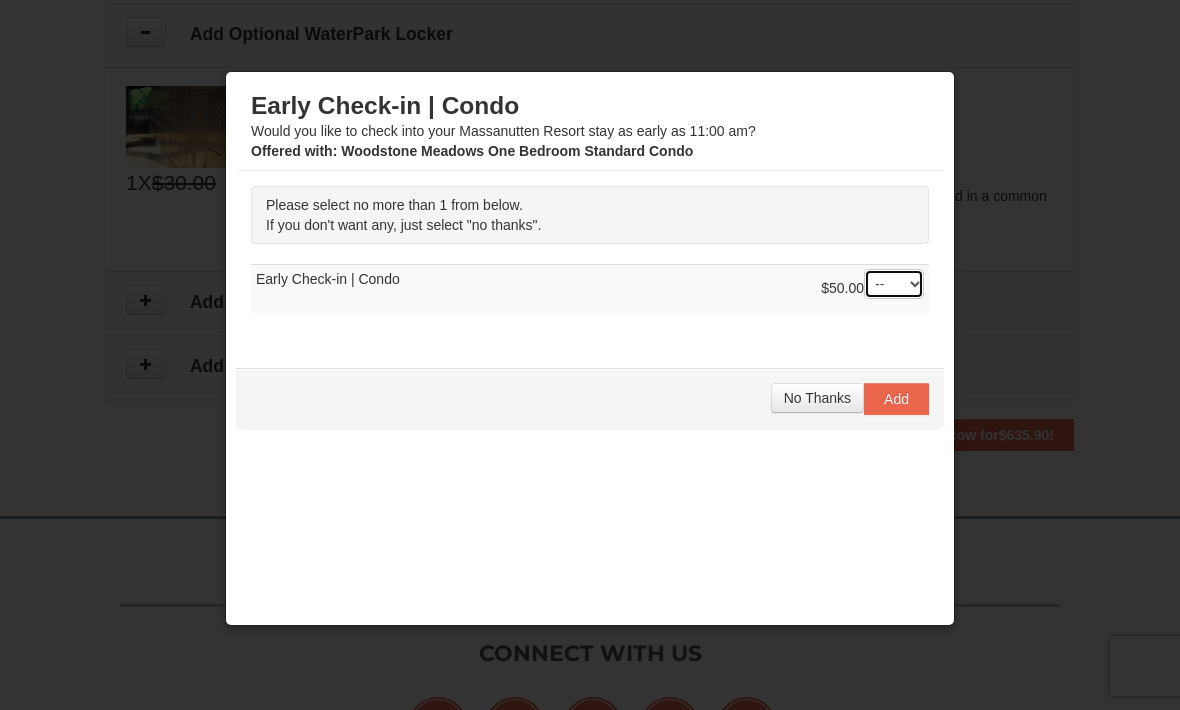 click on "--
01" at bounding box center [894, 284] 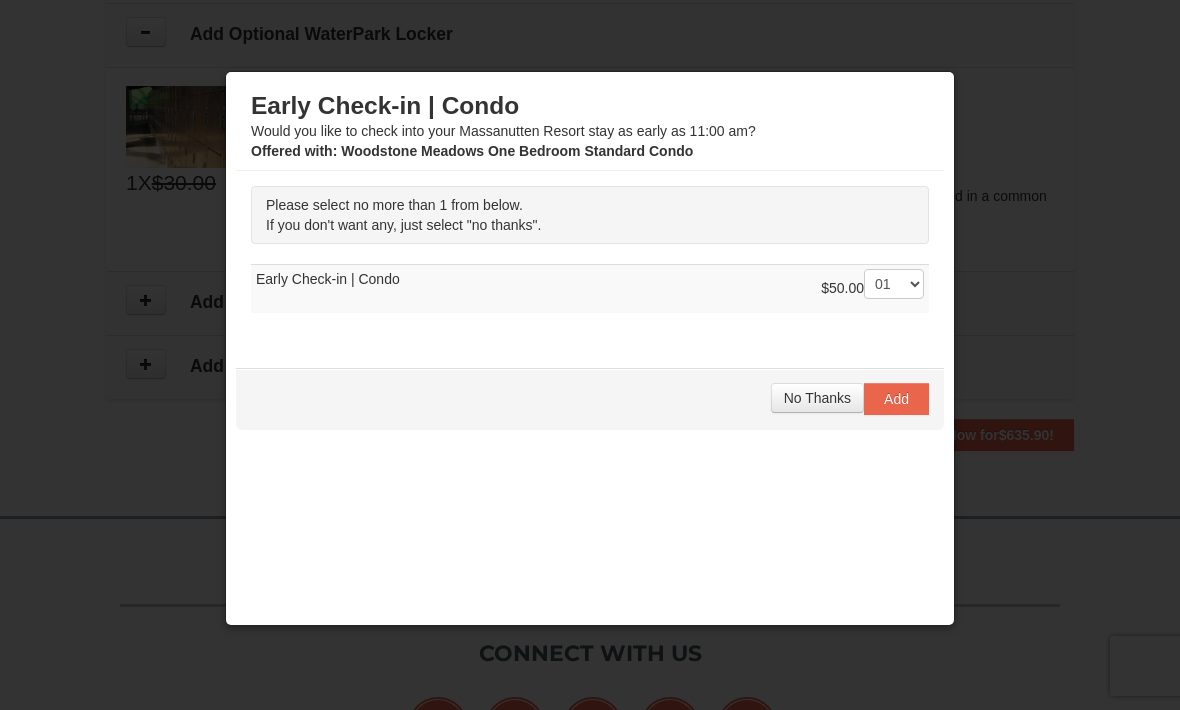 click on "Add" at bounding box center [896, 399] 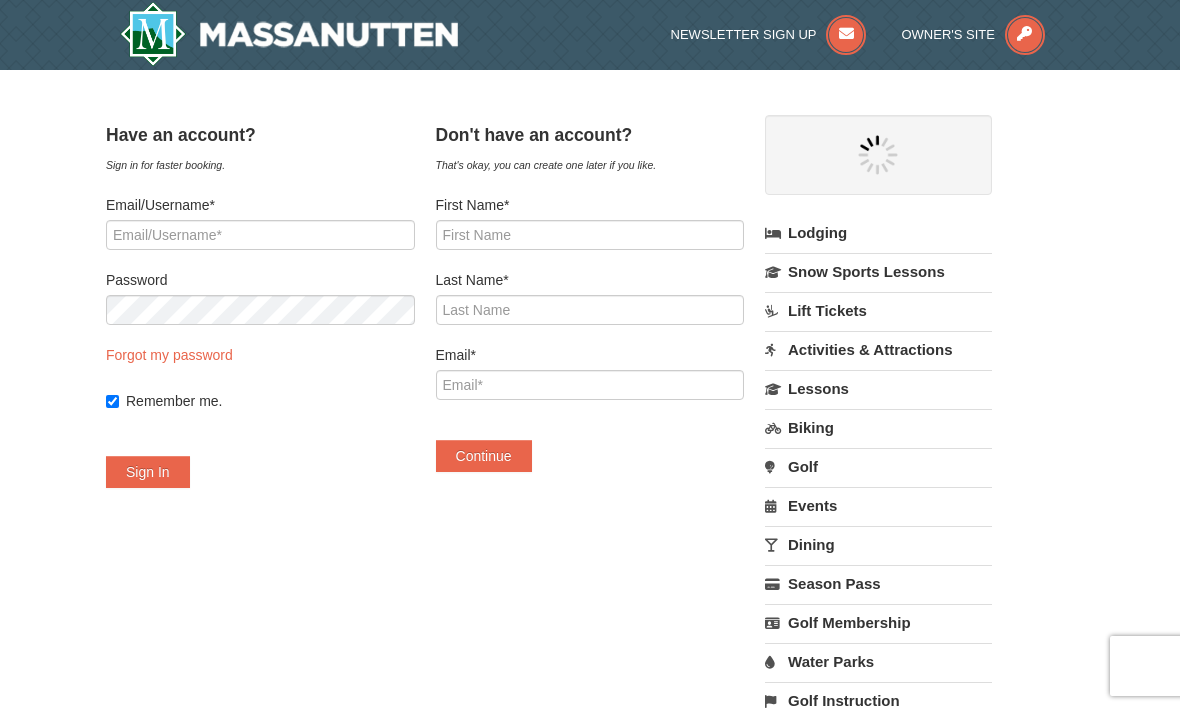 scroll, scrollTop: 0, scrollLeft: 0, axis: both 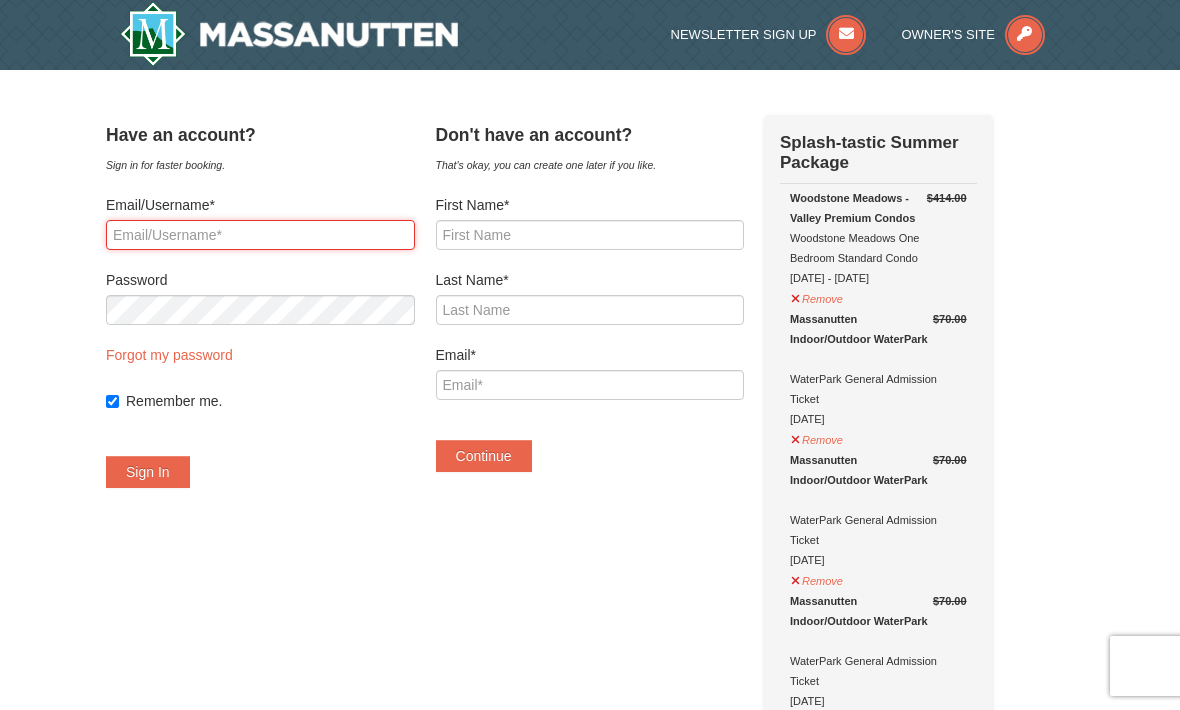 click on "Email/Username*" at bounding box center (260, 235) 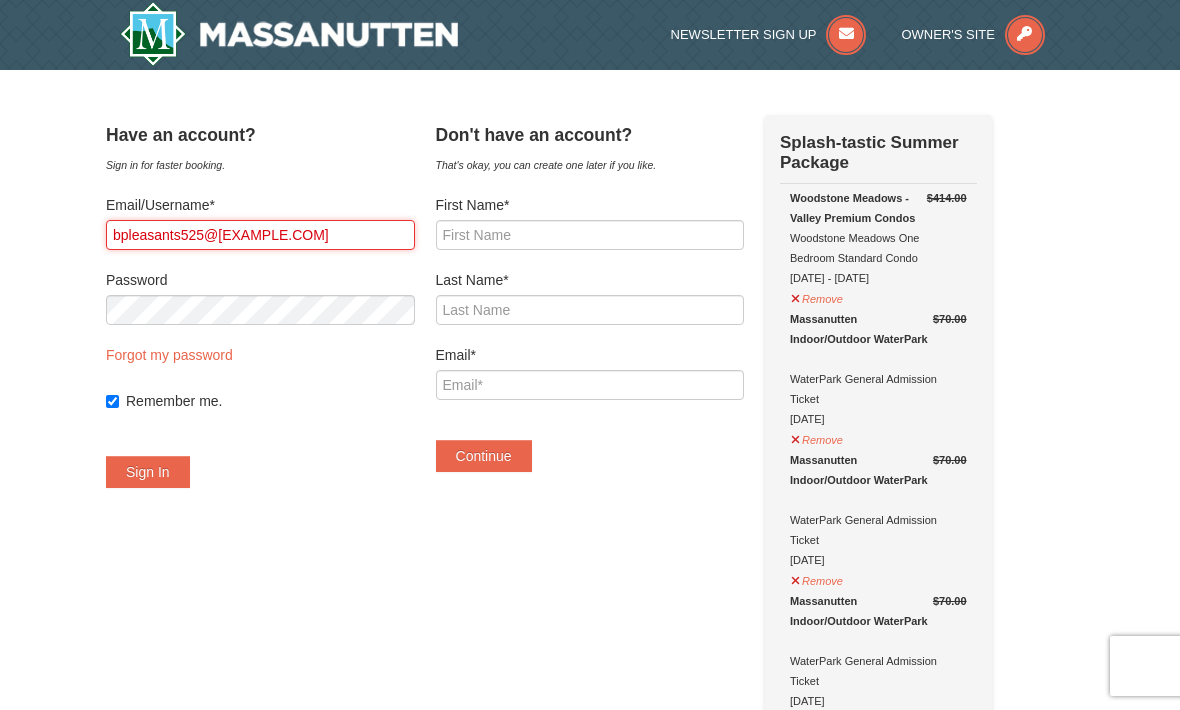 type on "bpleasants525@gmail.com" 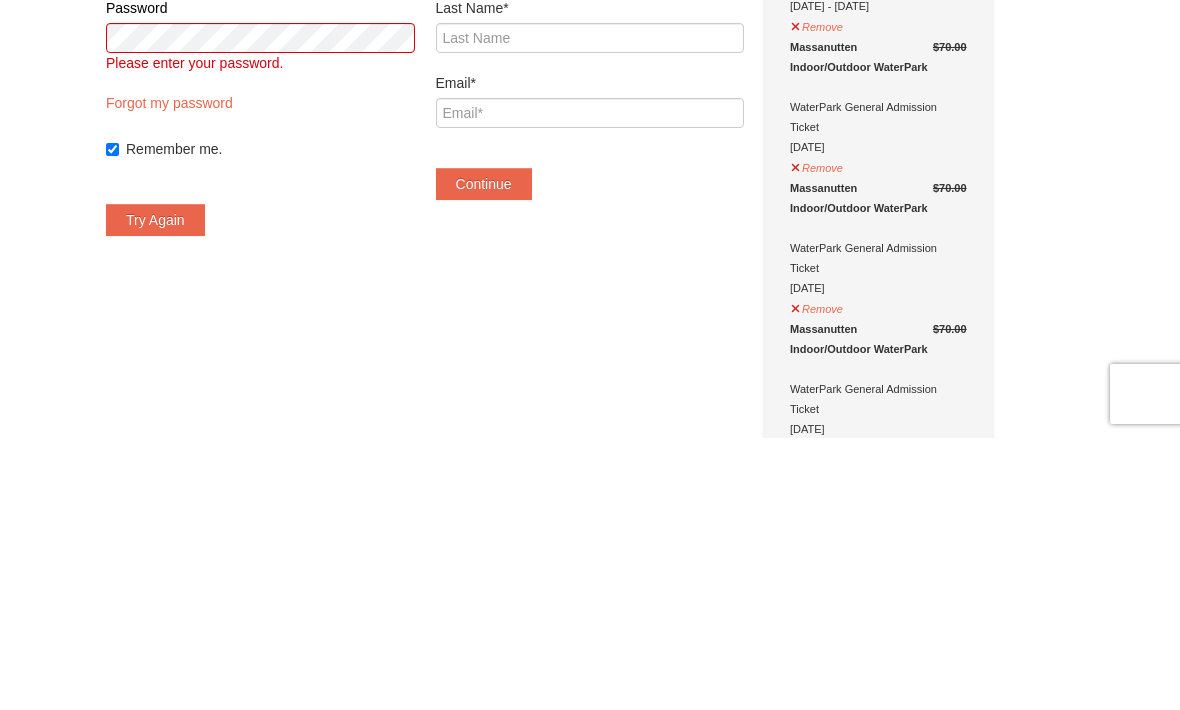 click on "Try Again" at bounding box center [155, 492] 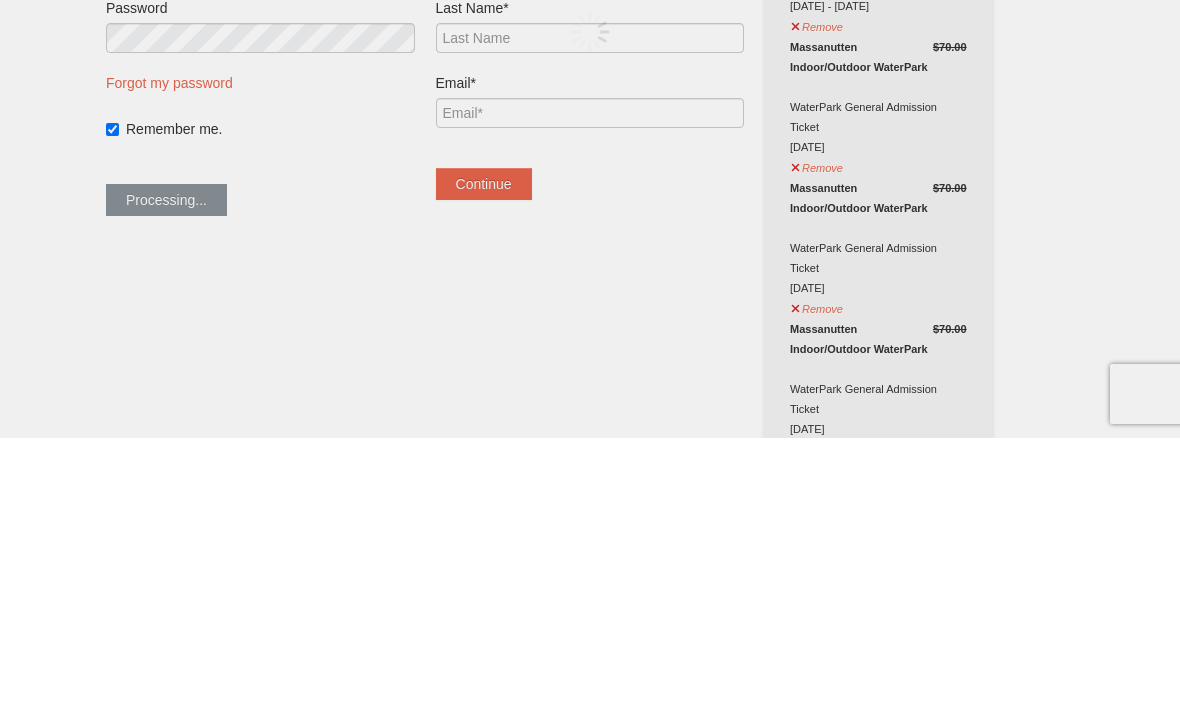 scroll, scrollTop: 272, scrollLeft: 0, axis: vertical 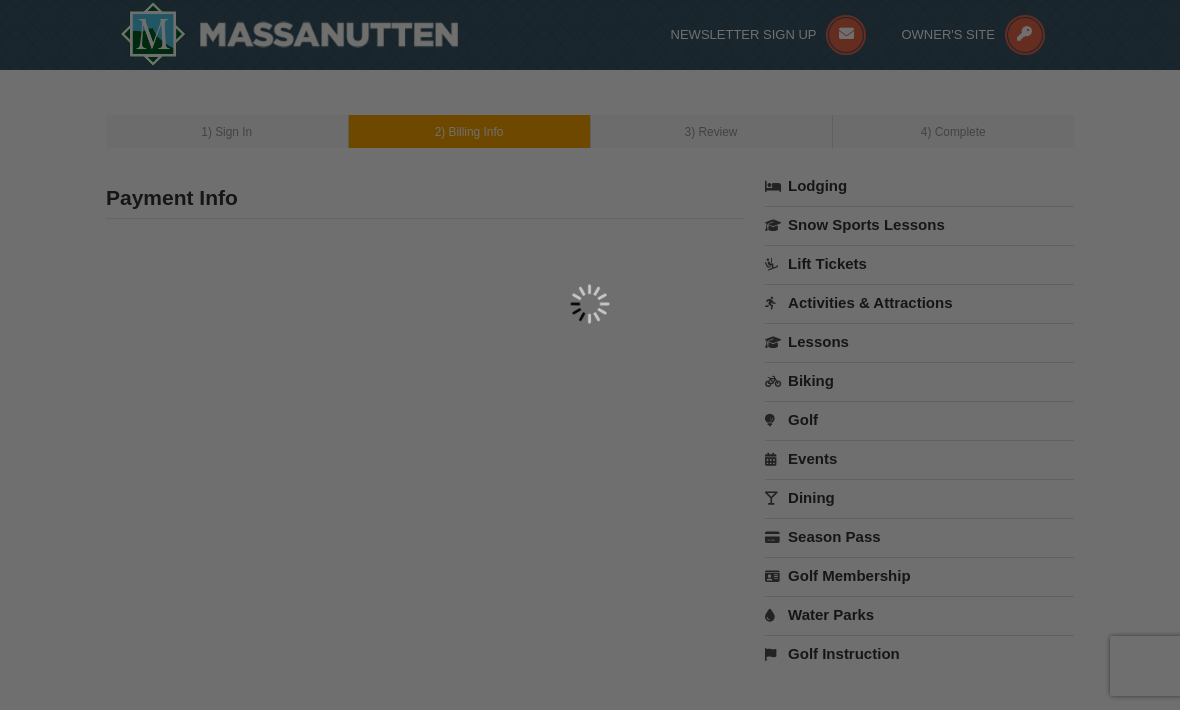 select on "8" 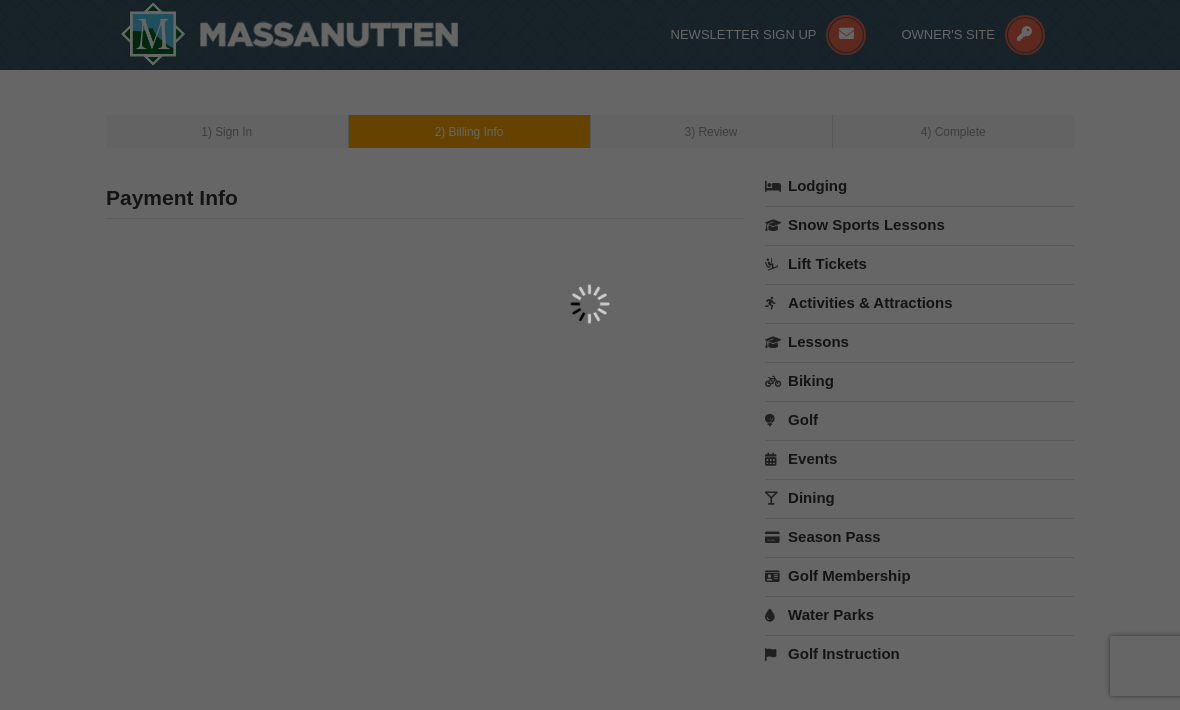 type on "Brianna Pleasants" 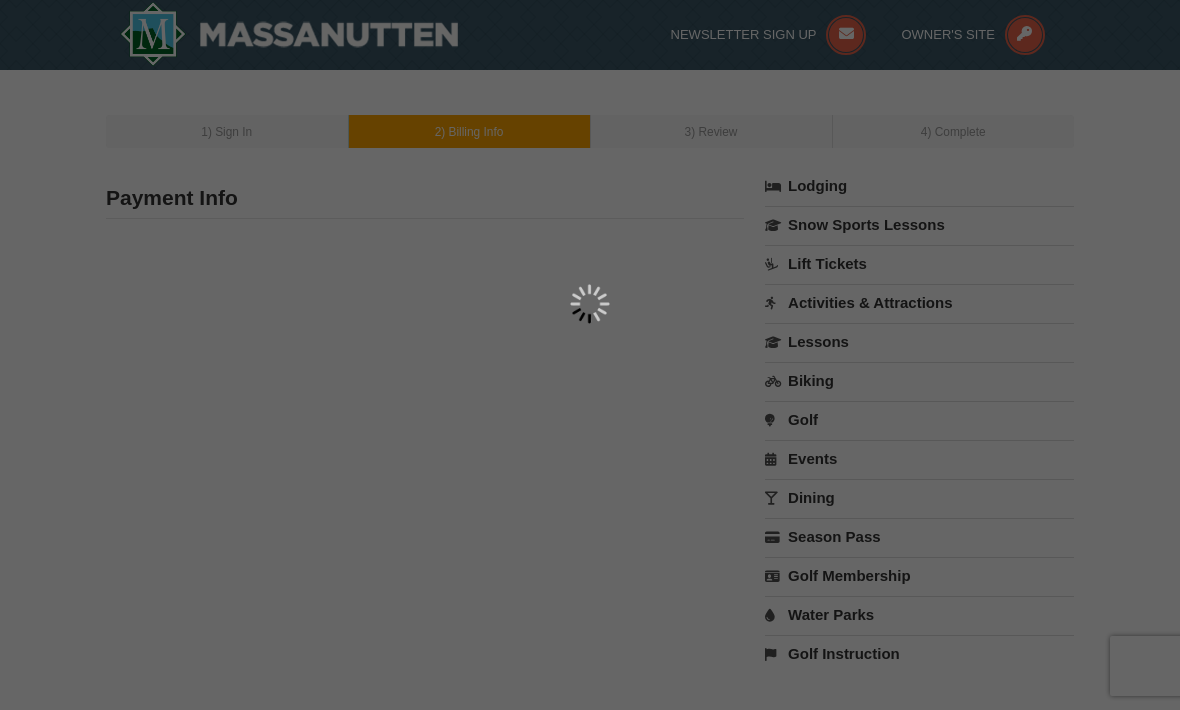 type on "11137 Braxton Avenue" 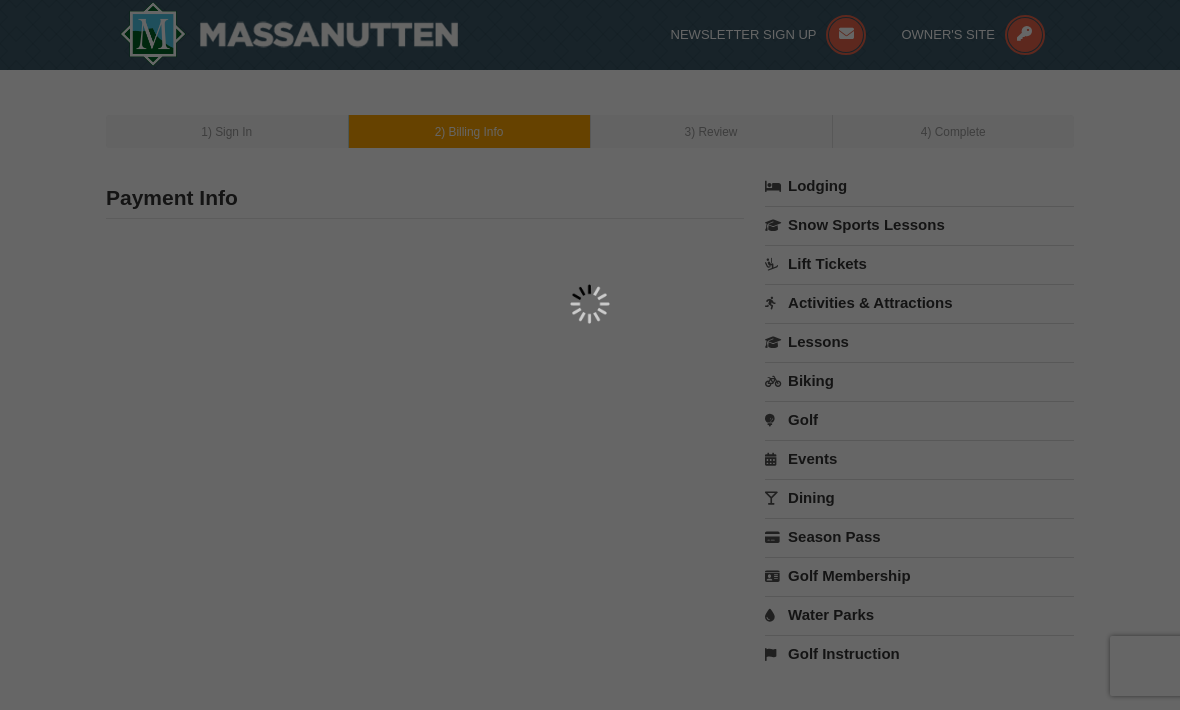 type on "Glen Allen" 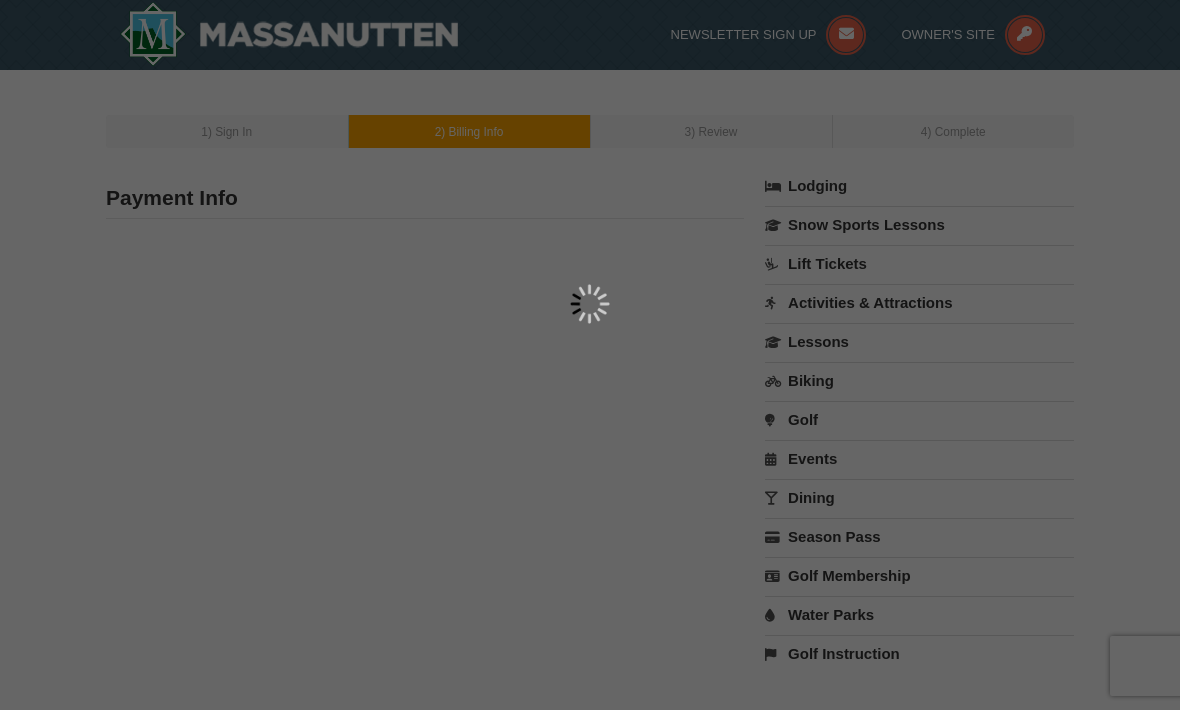type on "23059" 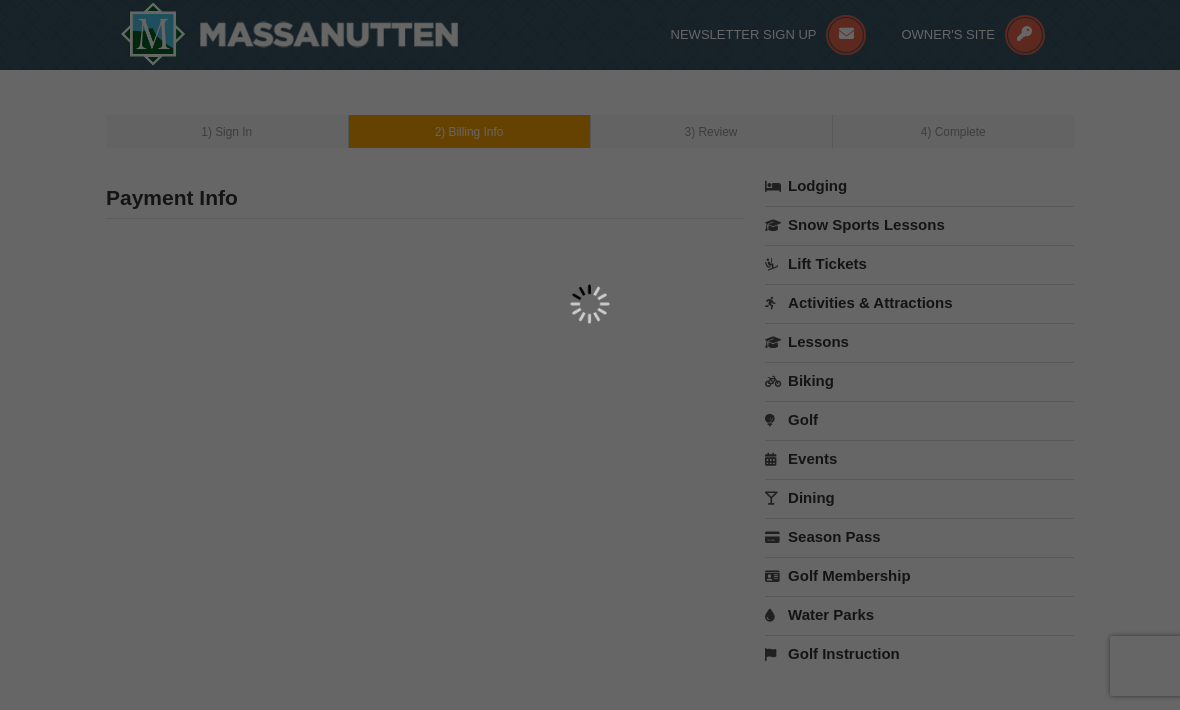 type on "804" 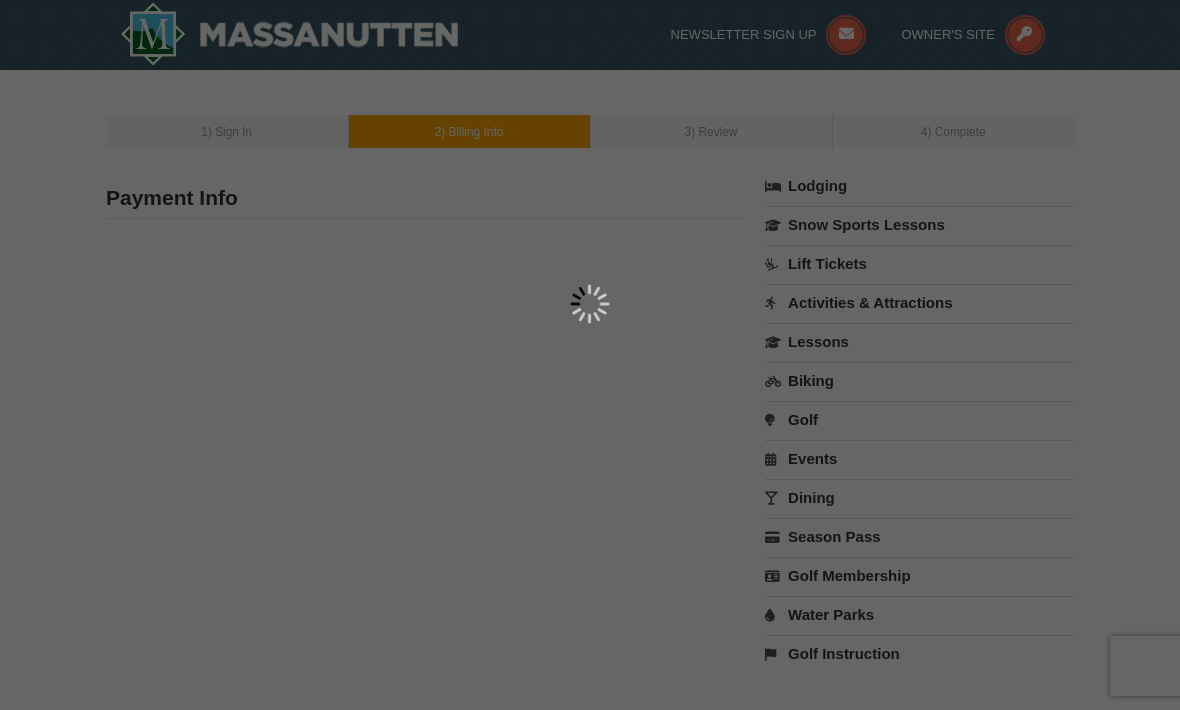 type on "616" 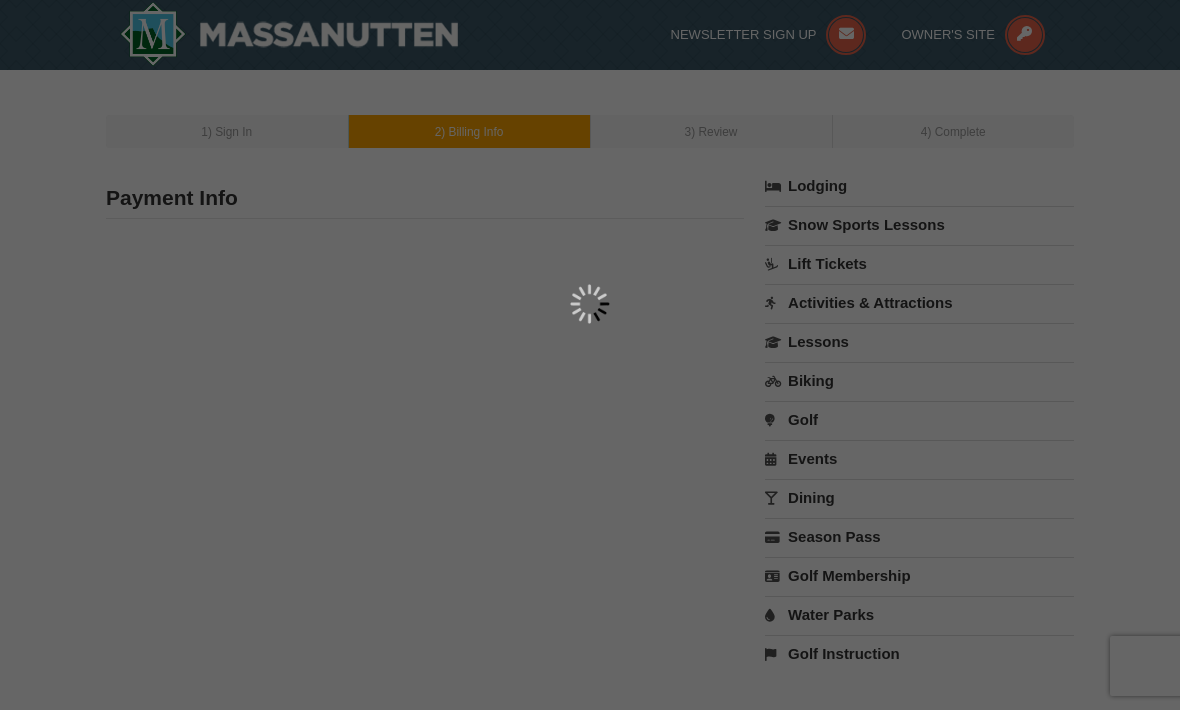 type on "9957" 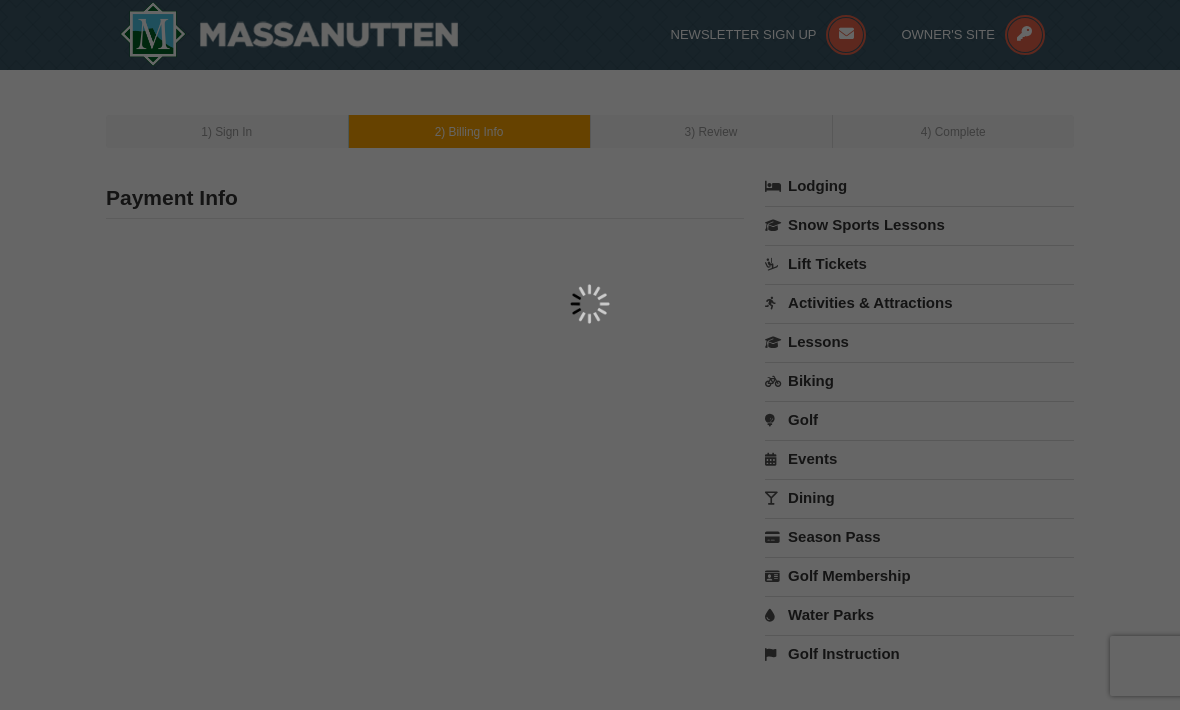 type on "bpleasants525@gmail.com" 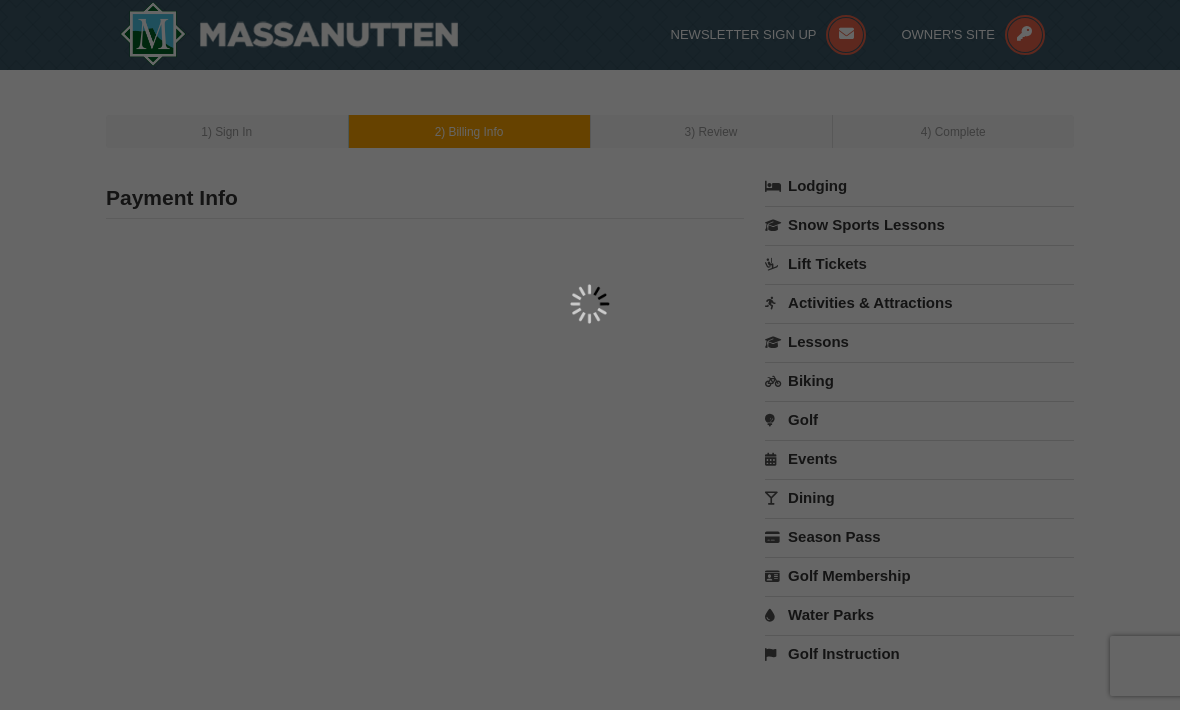 select on "VA" 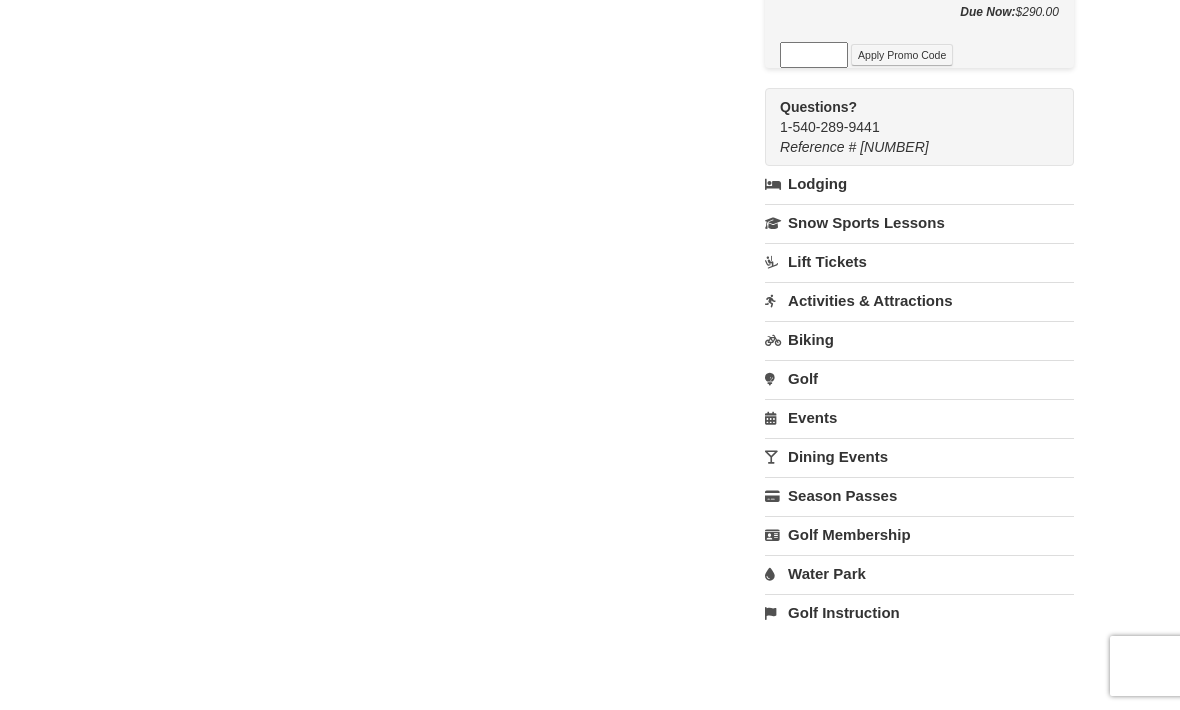 scroll, scrollTop: 1146, scrollLeft: 0, axis: vertical 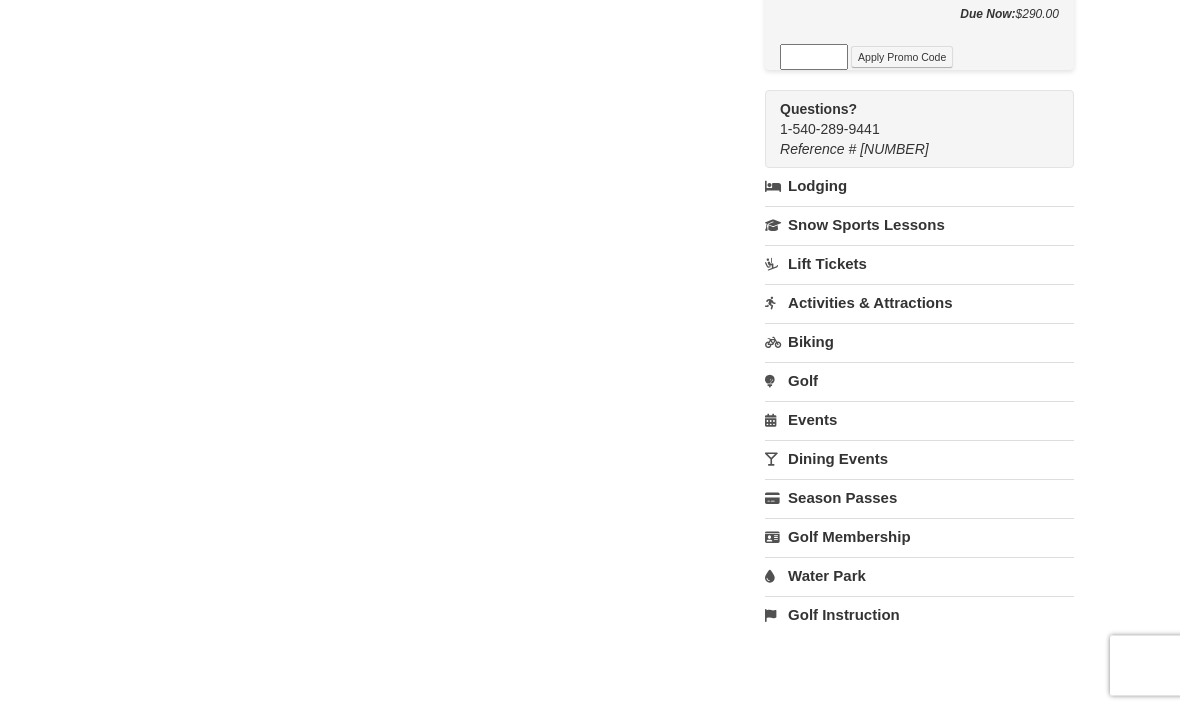 click on "Activities & Attractions" at bounding box center (919, 303) 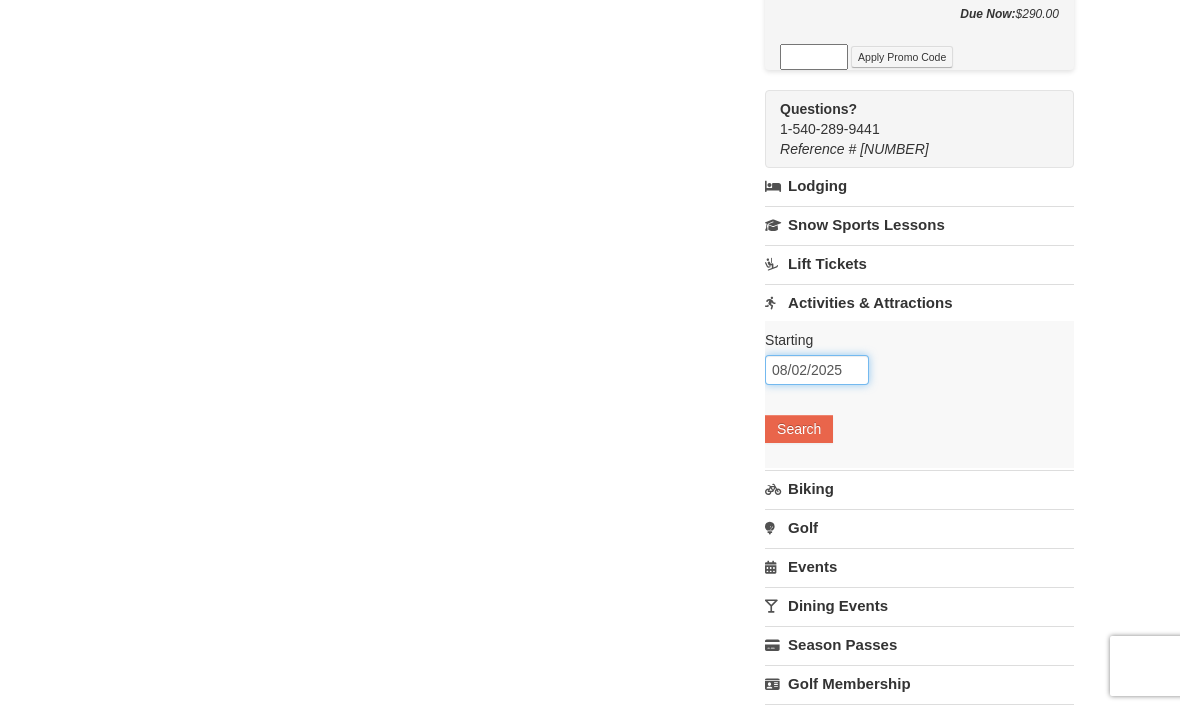 click on "08/02/2025" at bounding box center [817, 370] 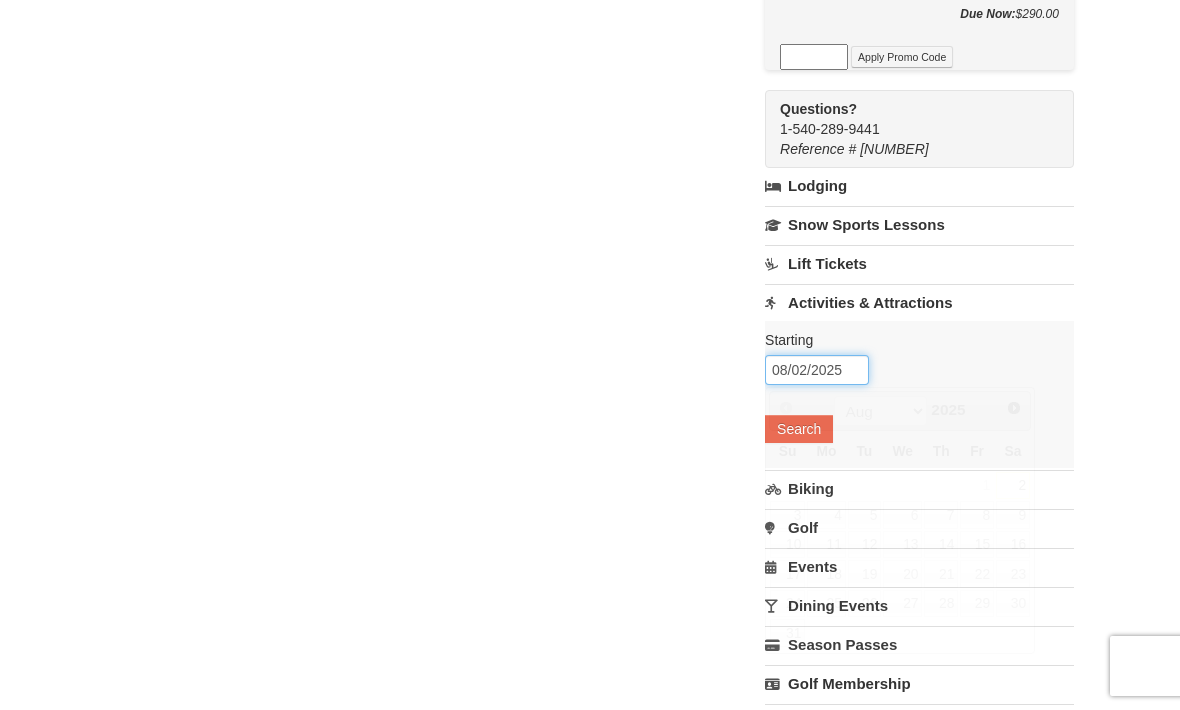 scroll, scrollTop: 1146, scrollLeft: 0, axis: vertical 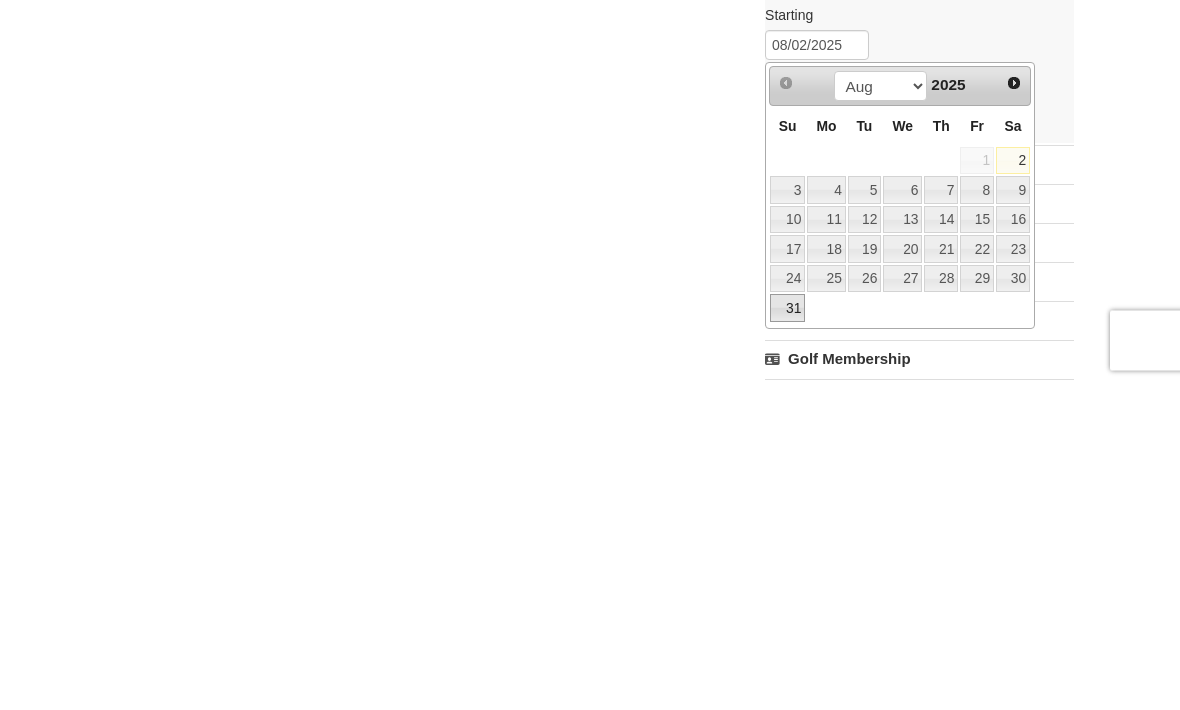 click on "31" at bounding box center [787, 634] 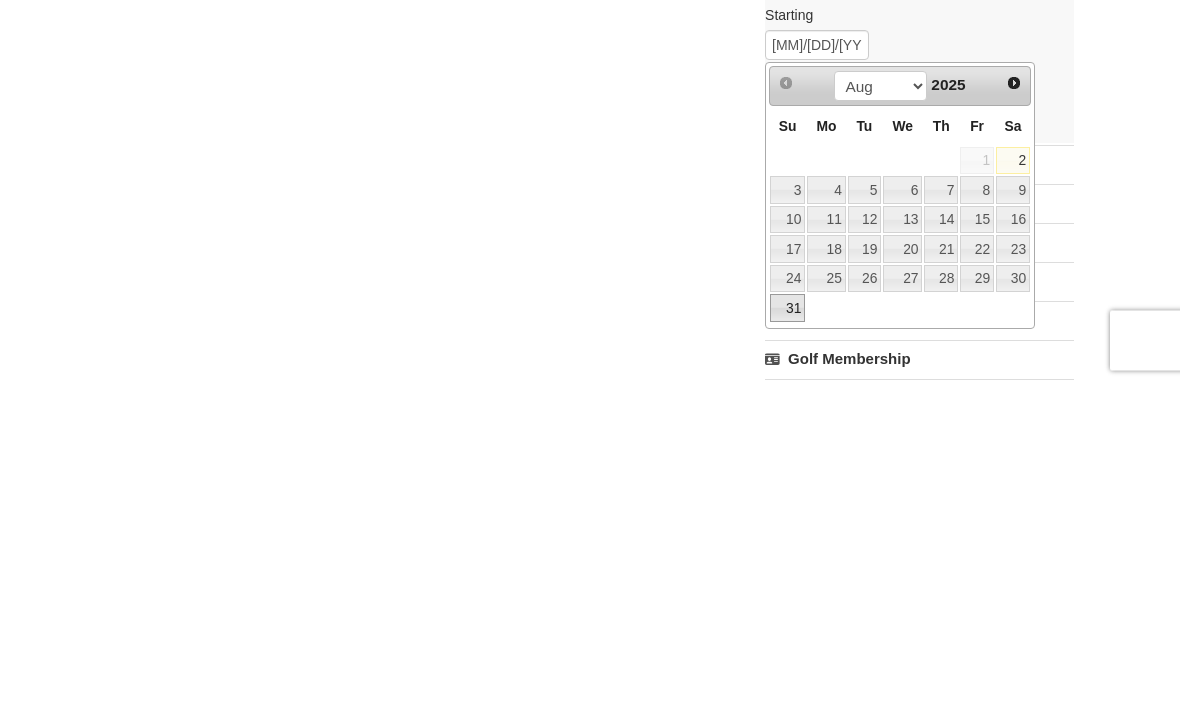 scroll, scrollTop: 1472, scrollLeft: 0, axis: vertical 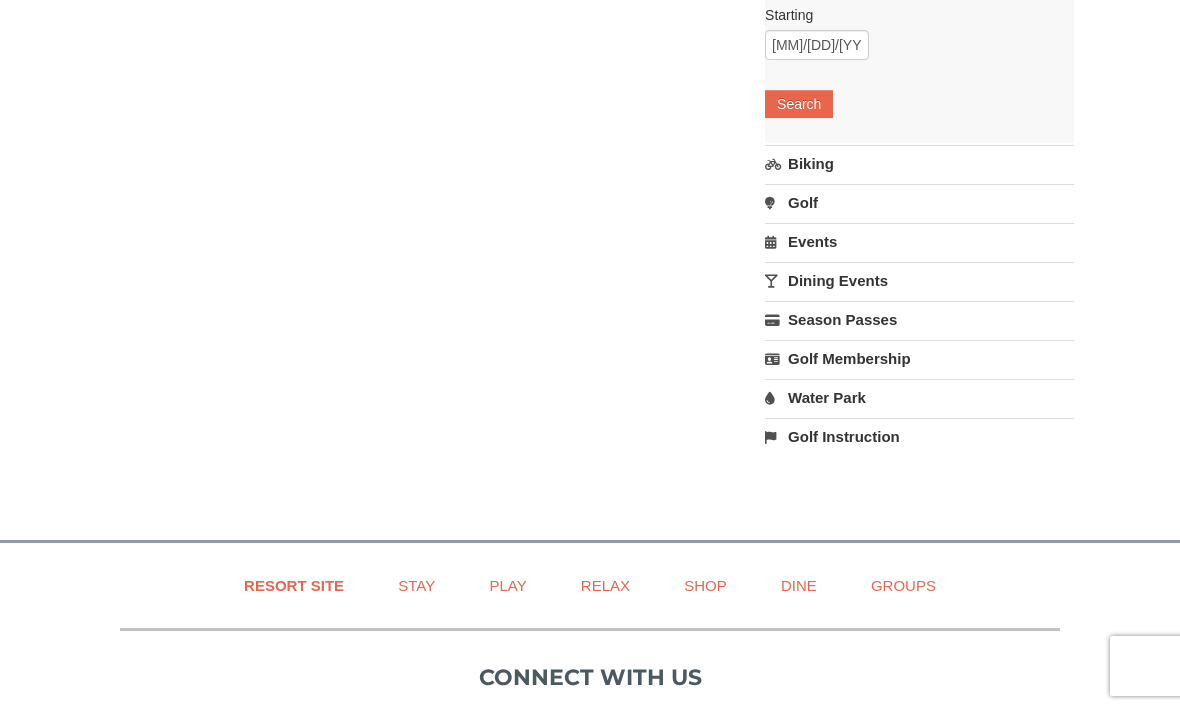 click on "Search" at bounding box center [799, 104] 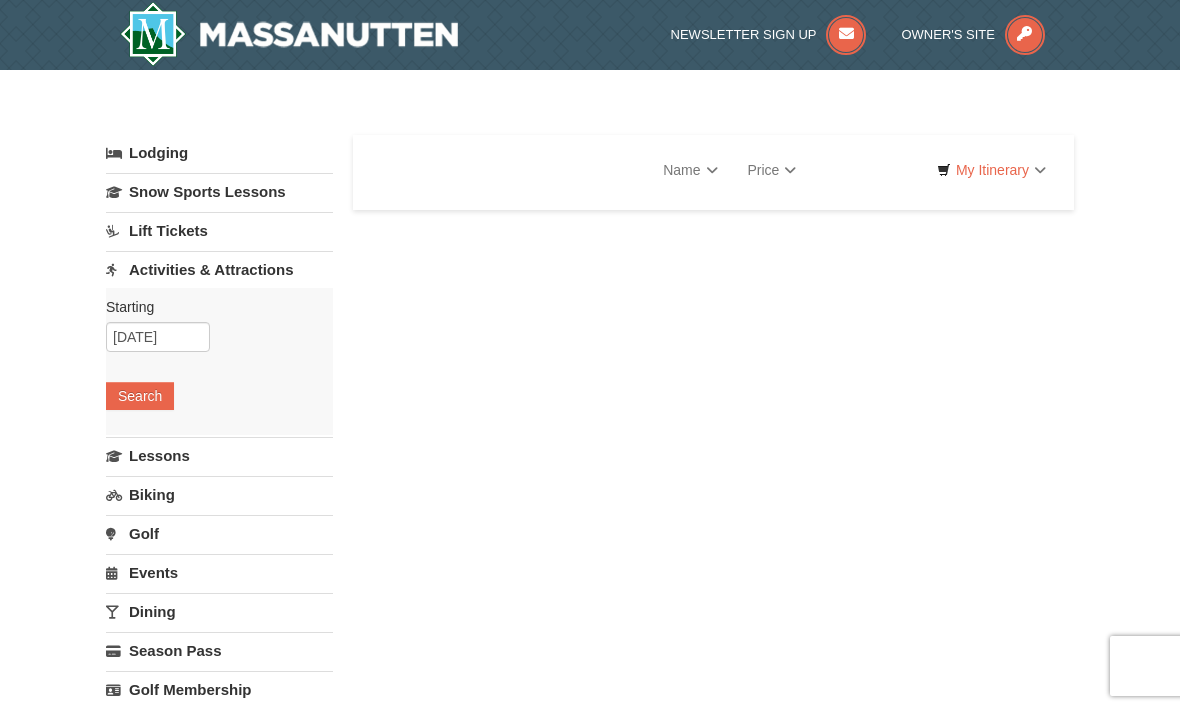 scroll, scrollTop: 0, scrollLeft: 0, axis: both 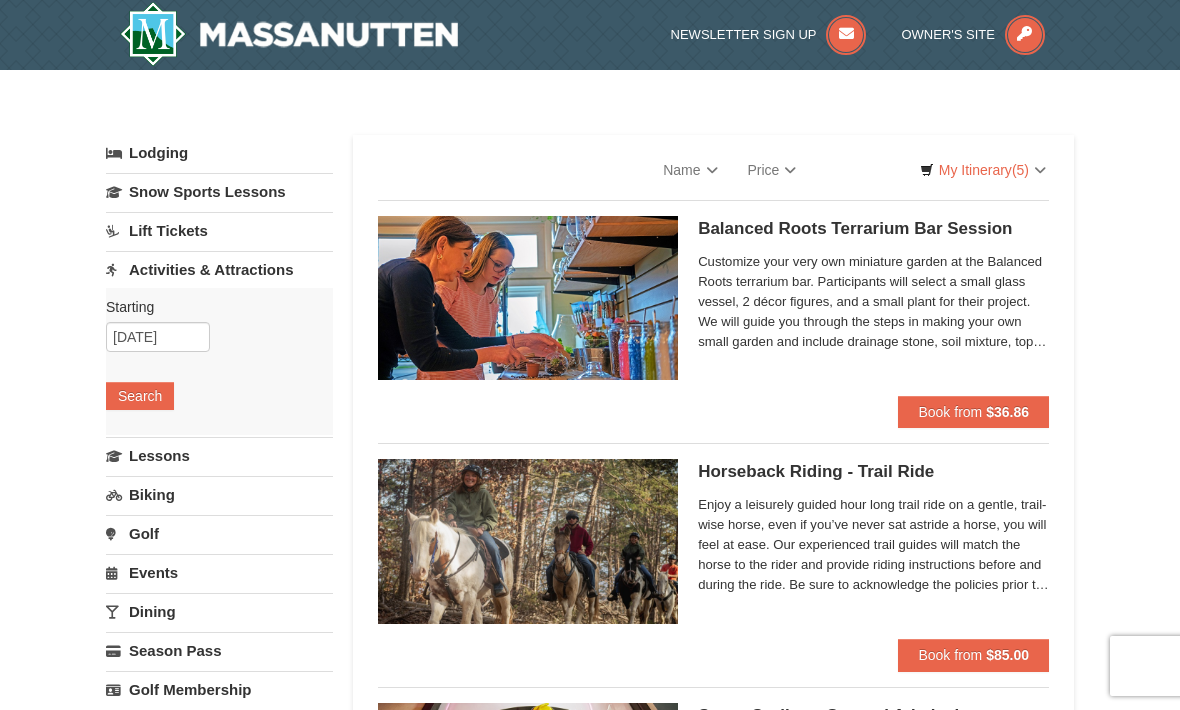 select on "8" 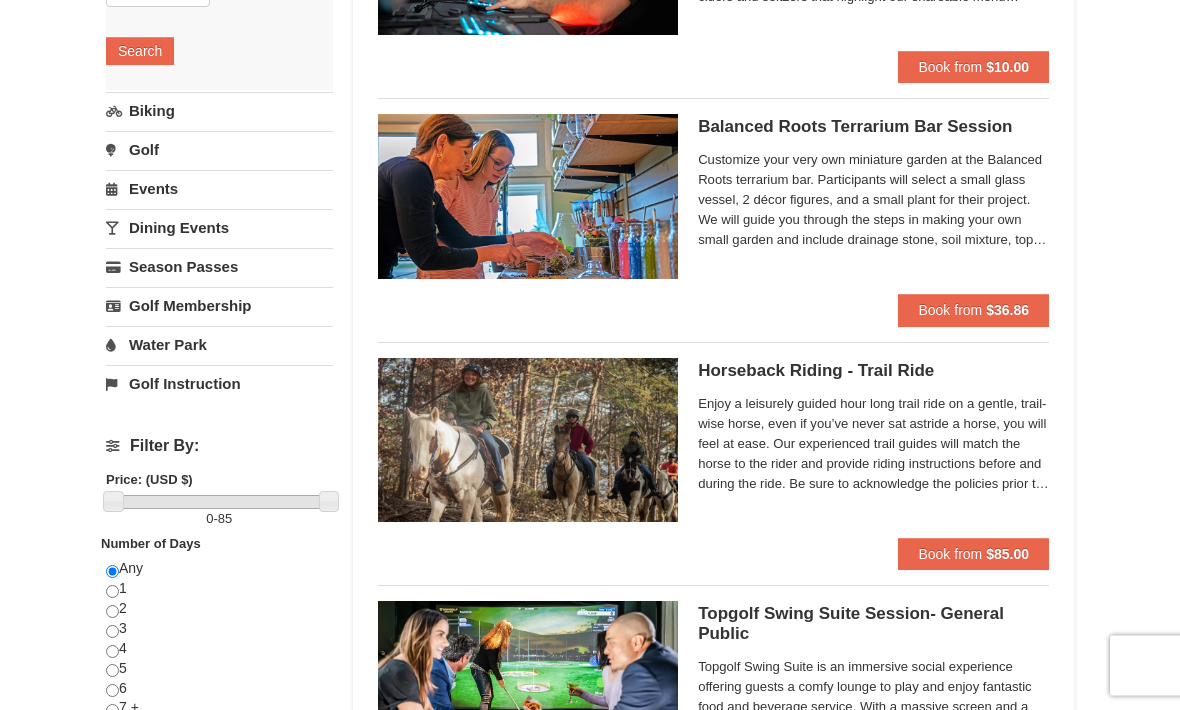 click on "Book from" at bounding box center [950, 555] 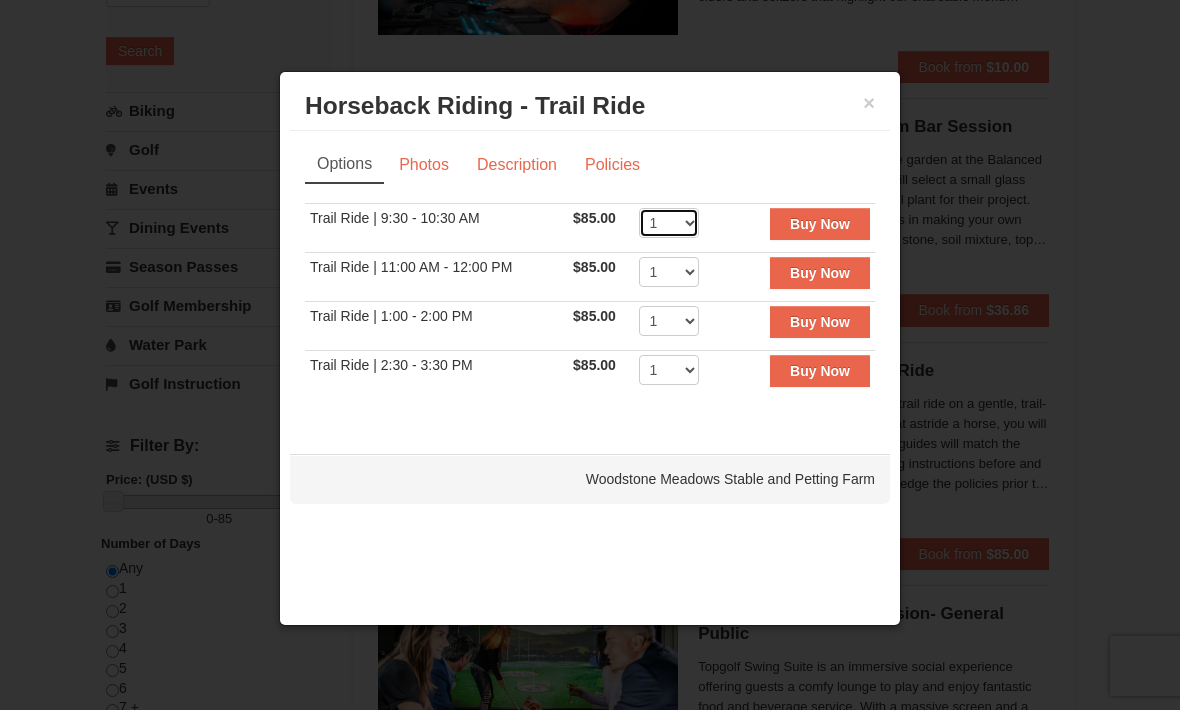 click on "1
2
3
4
5
6
7
8
9
10" at bounding box center (669, 223) 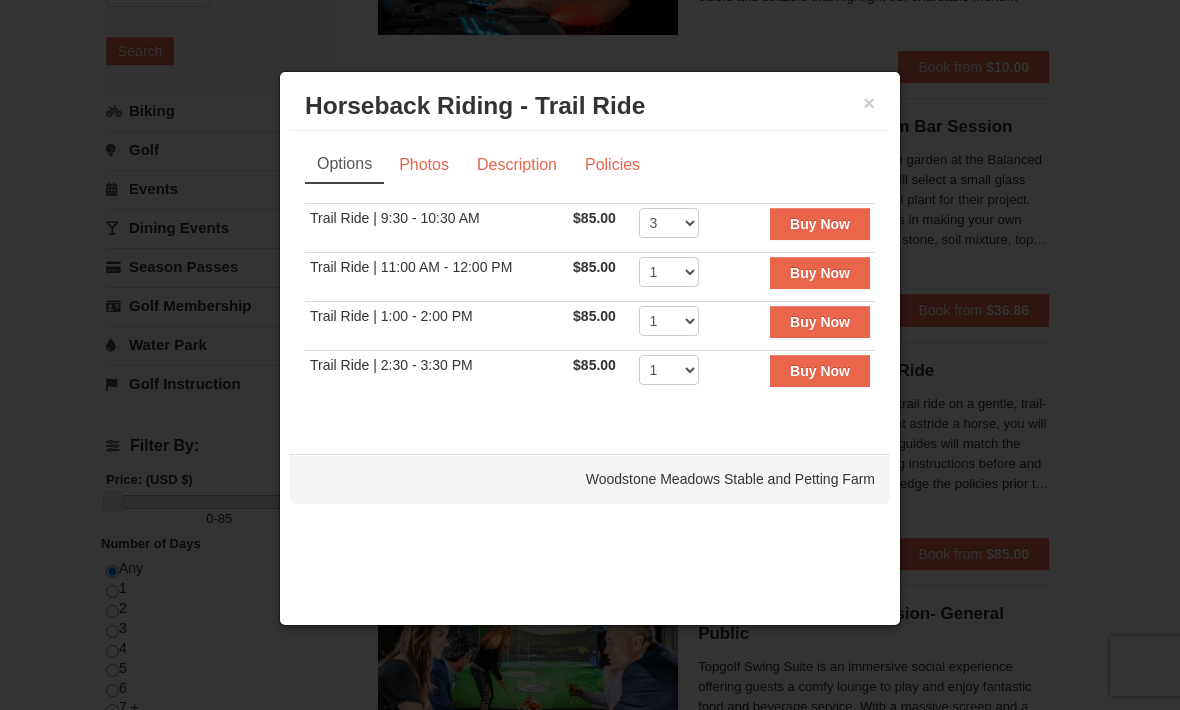 click on "Horseback Riding - Trail Ride  Woodstone Meadows Stable and Petting Farm" at bounding box center [590, 106] 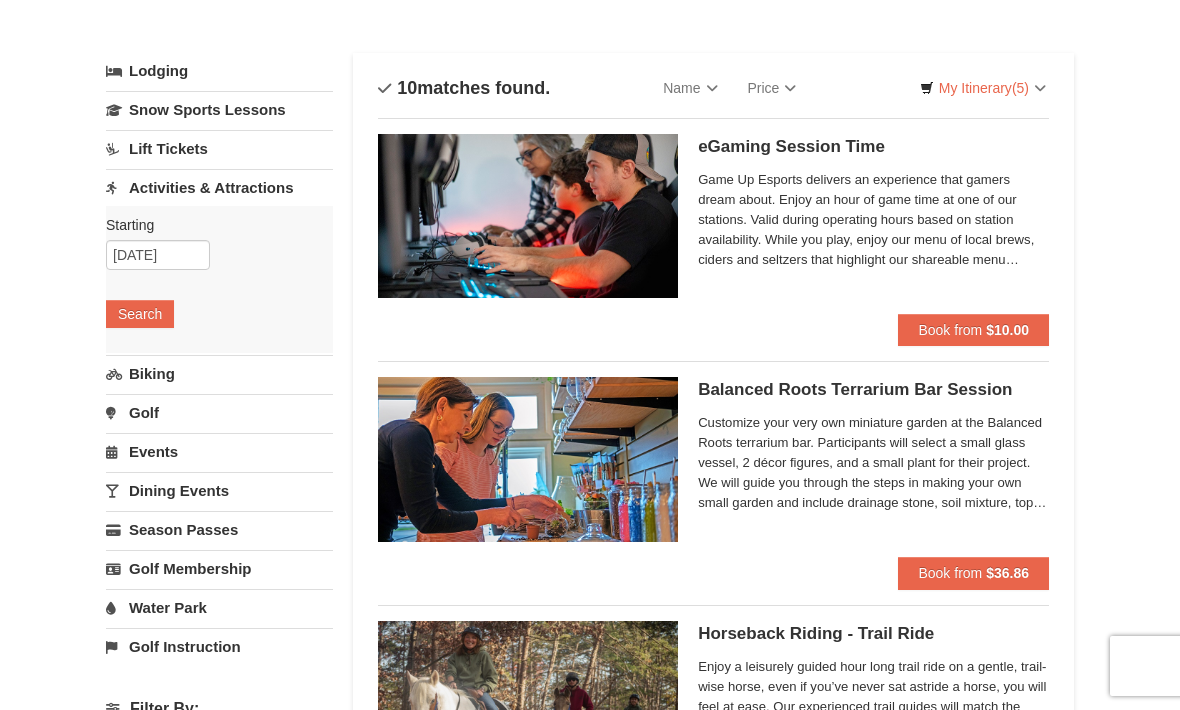 scroll, scrollTop: 0, scrollLeft: 0, axis: both 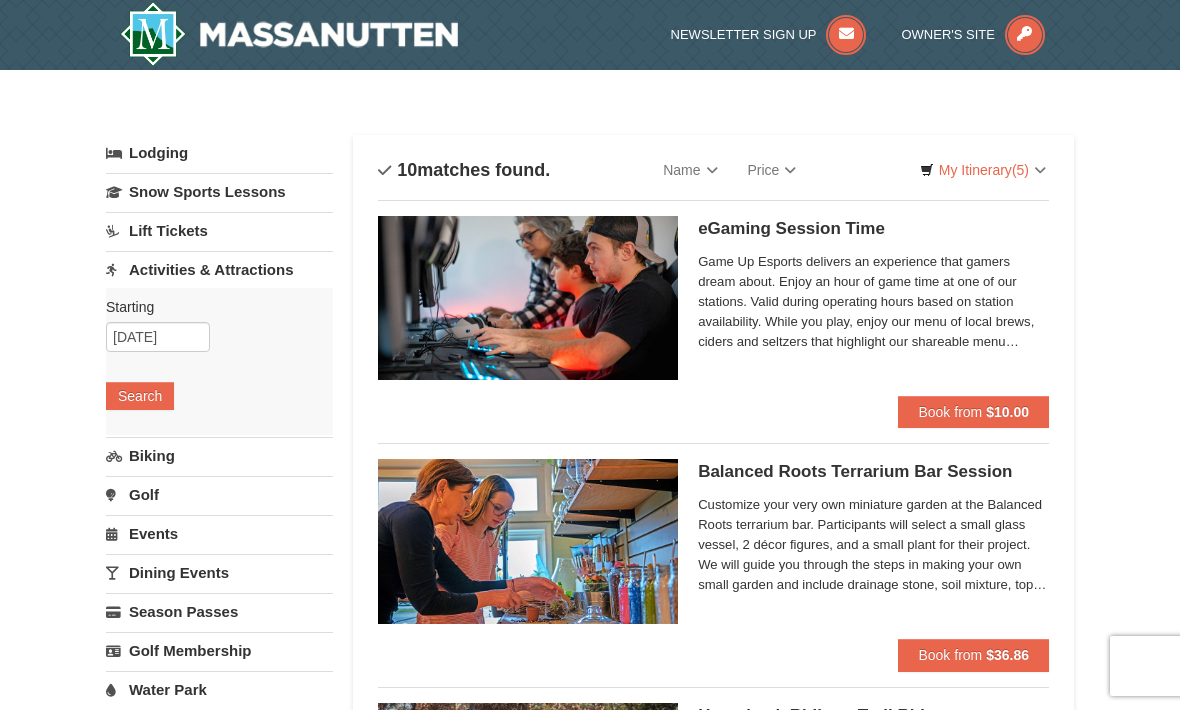 click on "Lodging" at bounding box center [219, 153] 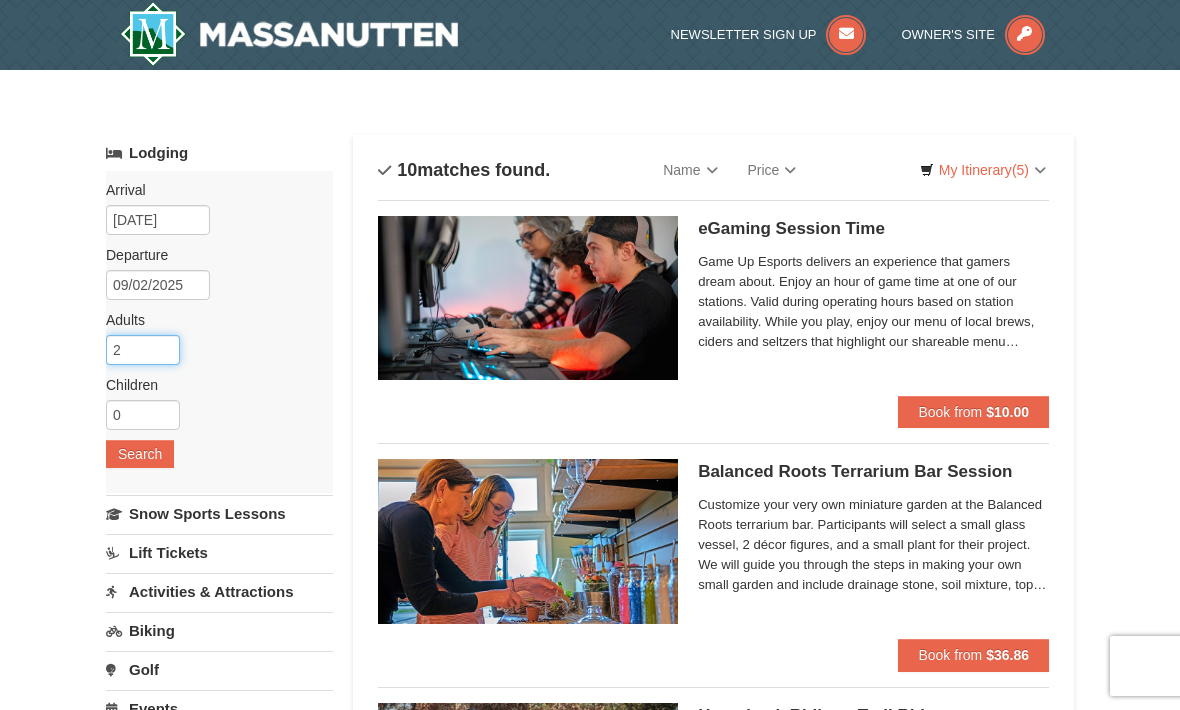 click on "2" at bounding box center [143, 350] 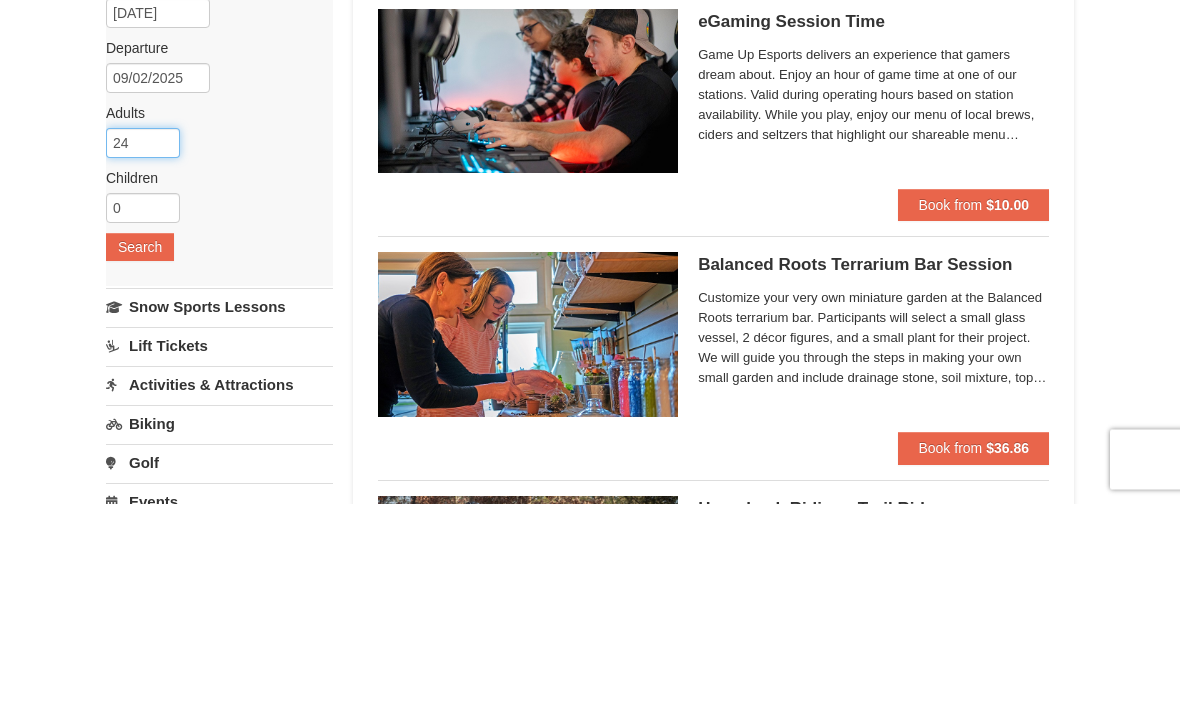 type on "2" 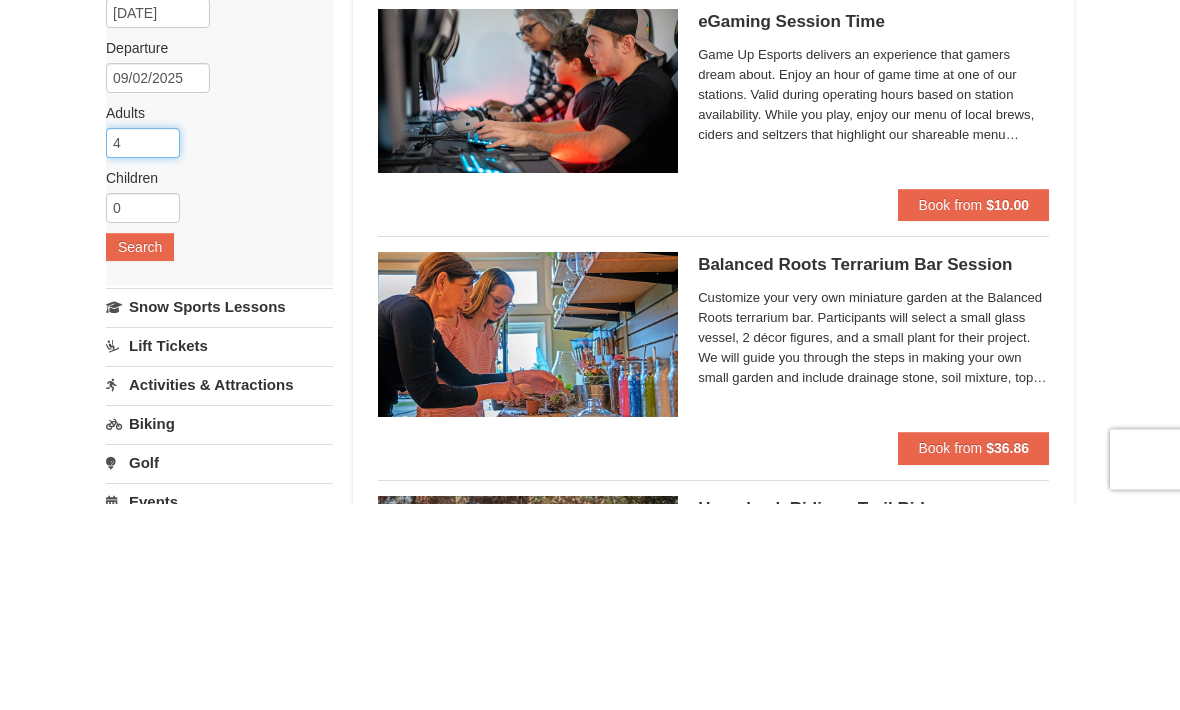 type on "4" 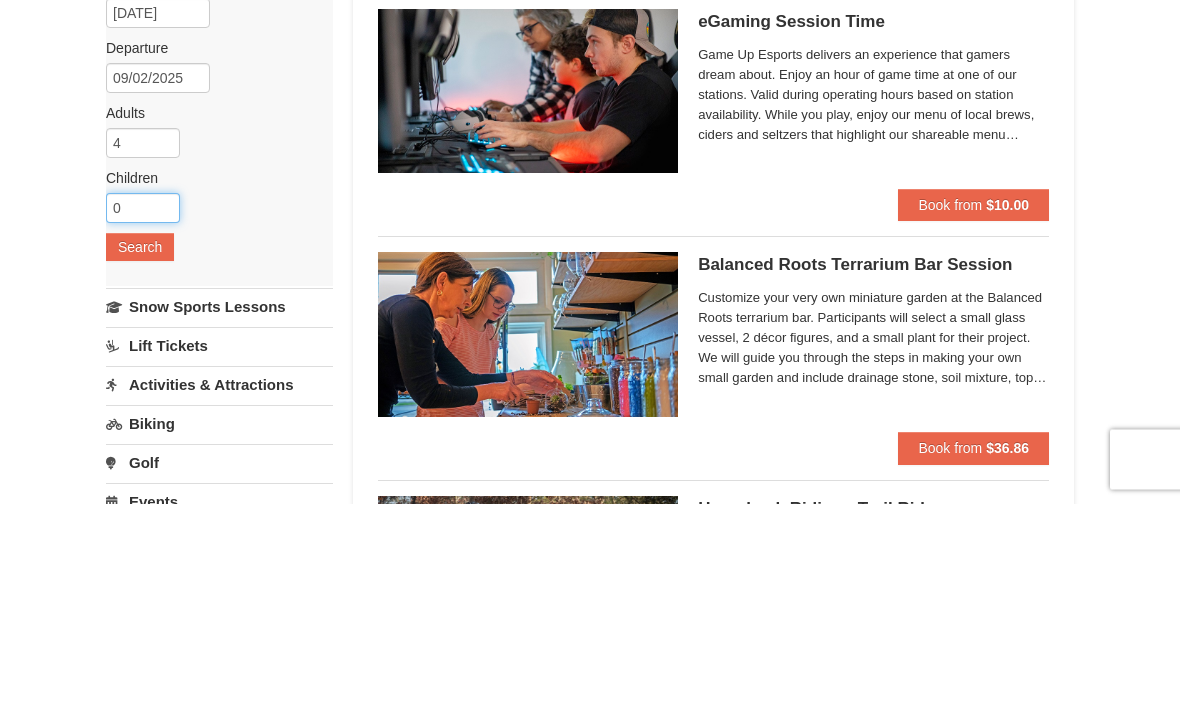 click on "0" at bounding box center [143, 415] 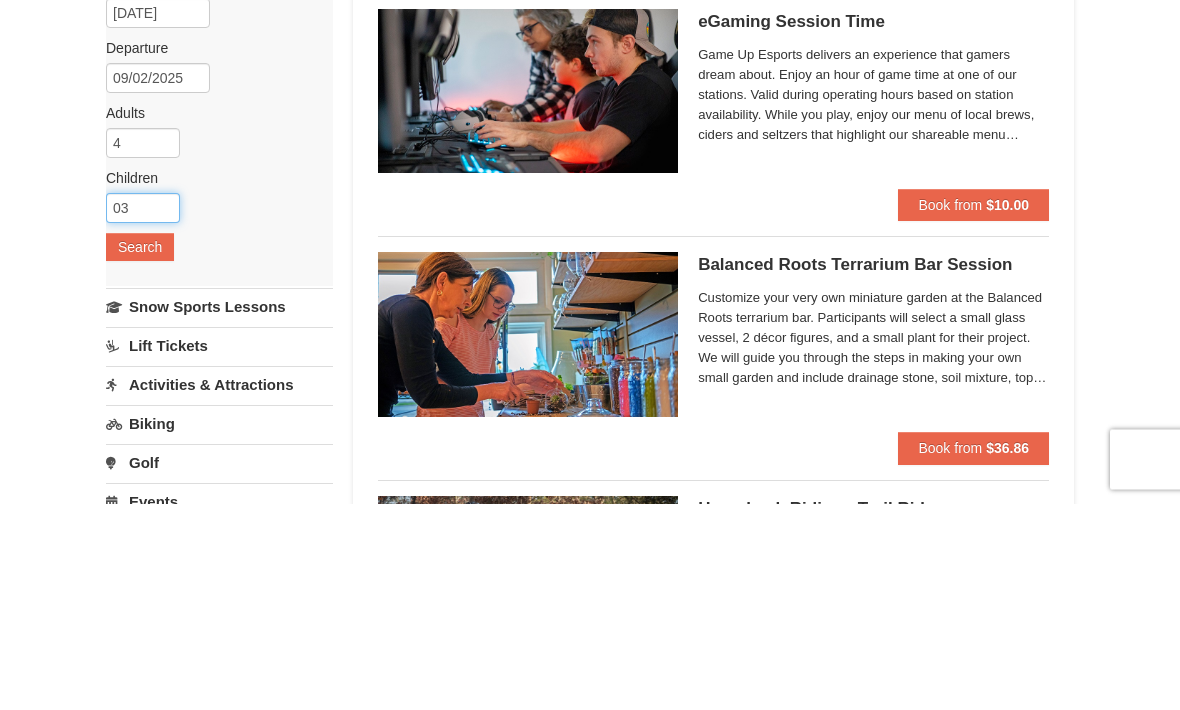 type on "03" 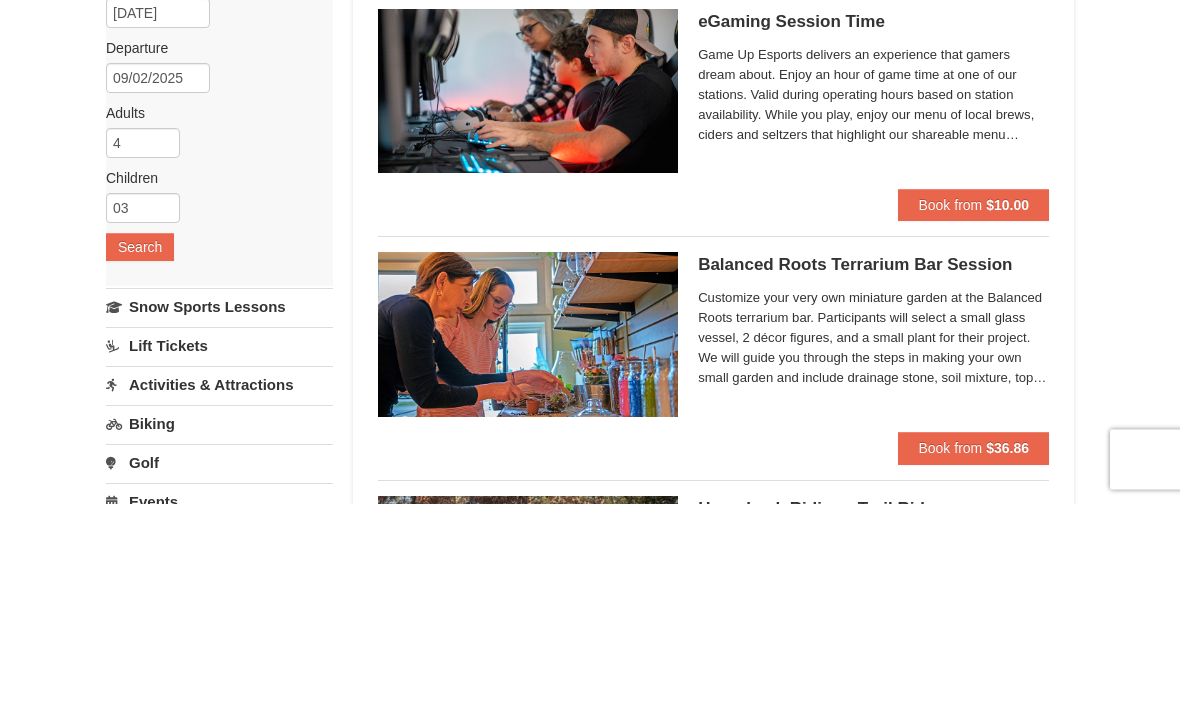 click on "Search" at bounding box center (140, 454) 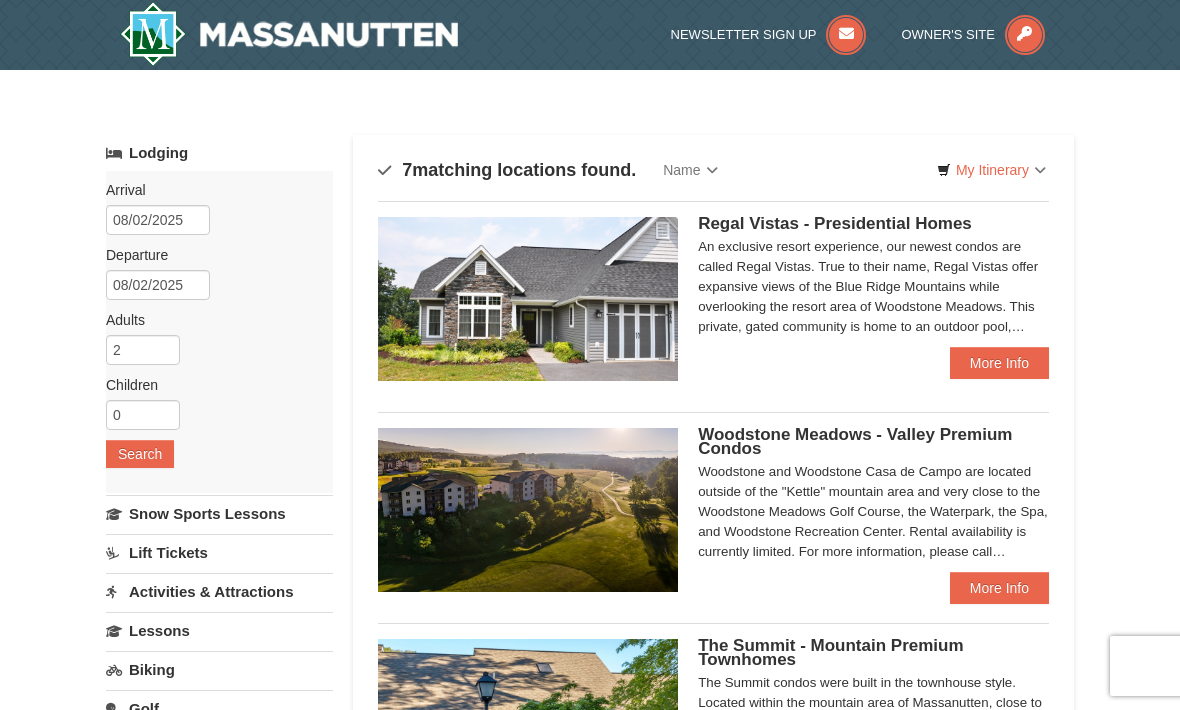 scroll, scrollTop: 0, scrollLeft: 0, axis: both 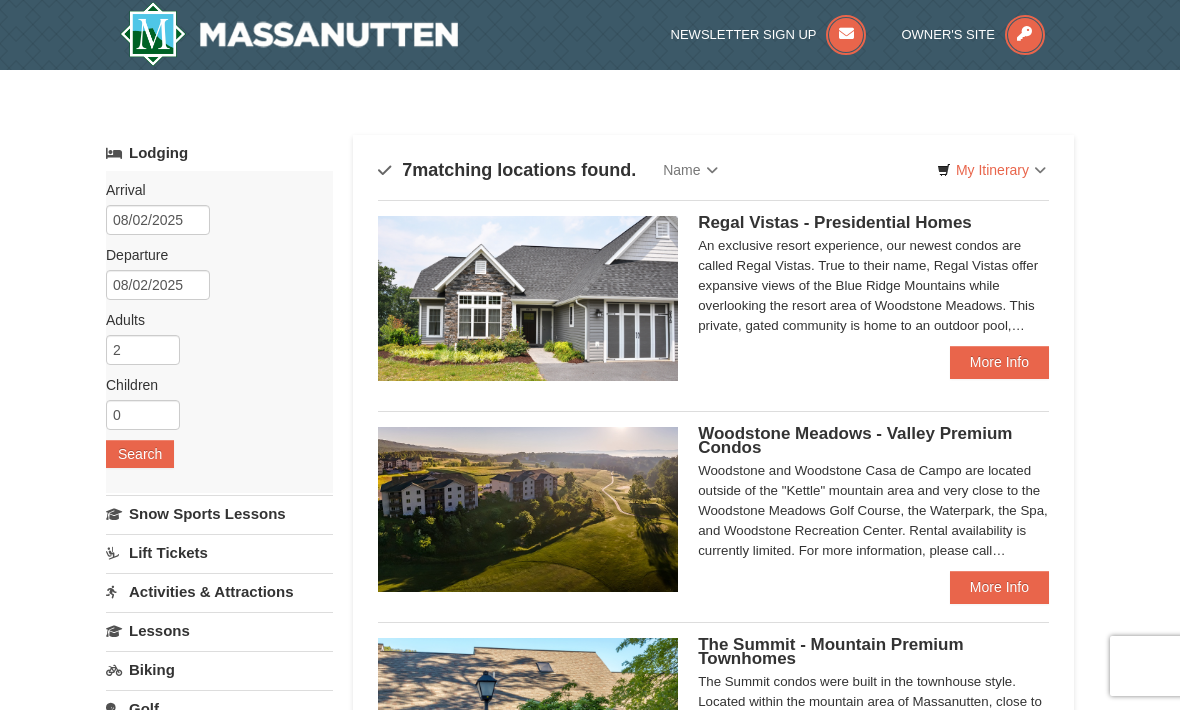 type 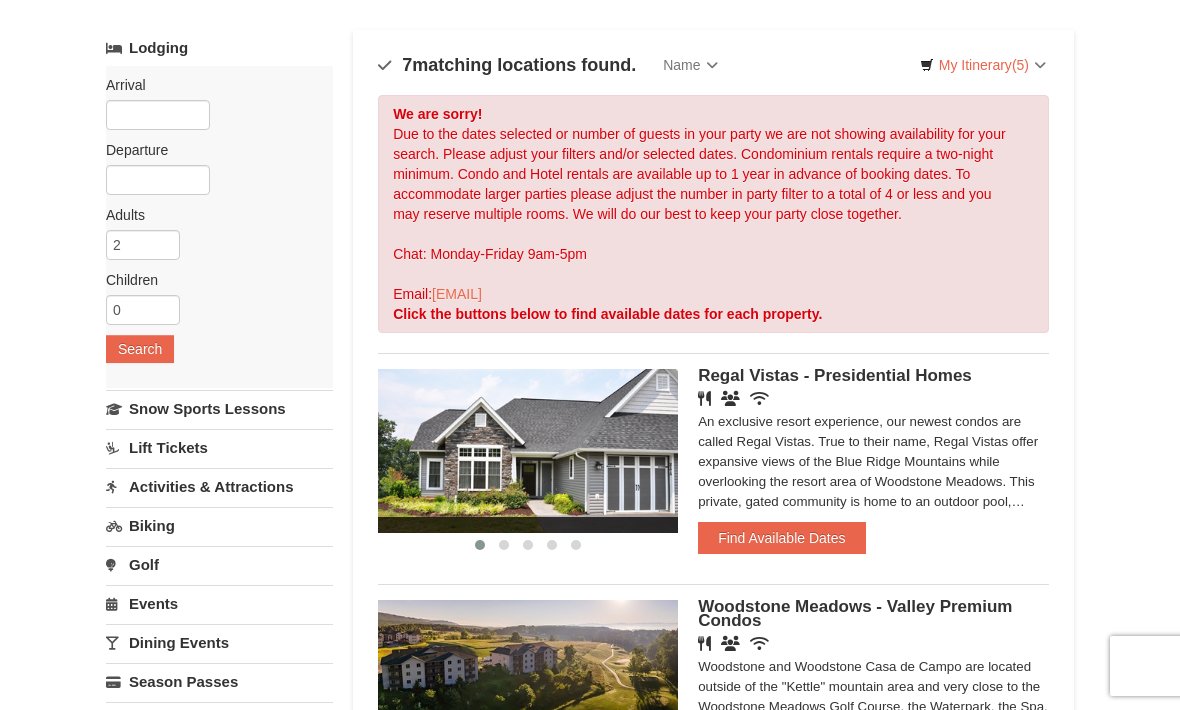 scroll, scrollTop: 0, scrollLeft: 0, axis: both 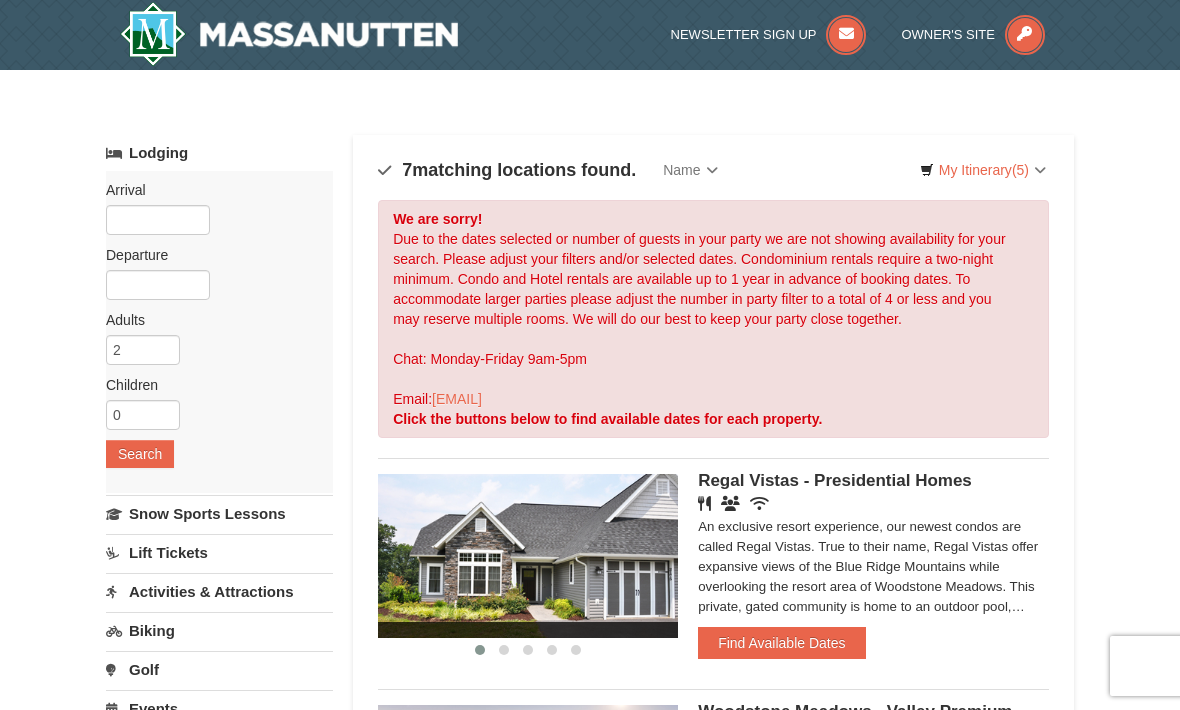 click on "My Itinerary (5)" at bounding box center (983, 170) 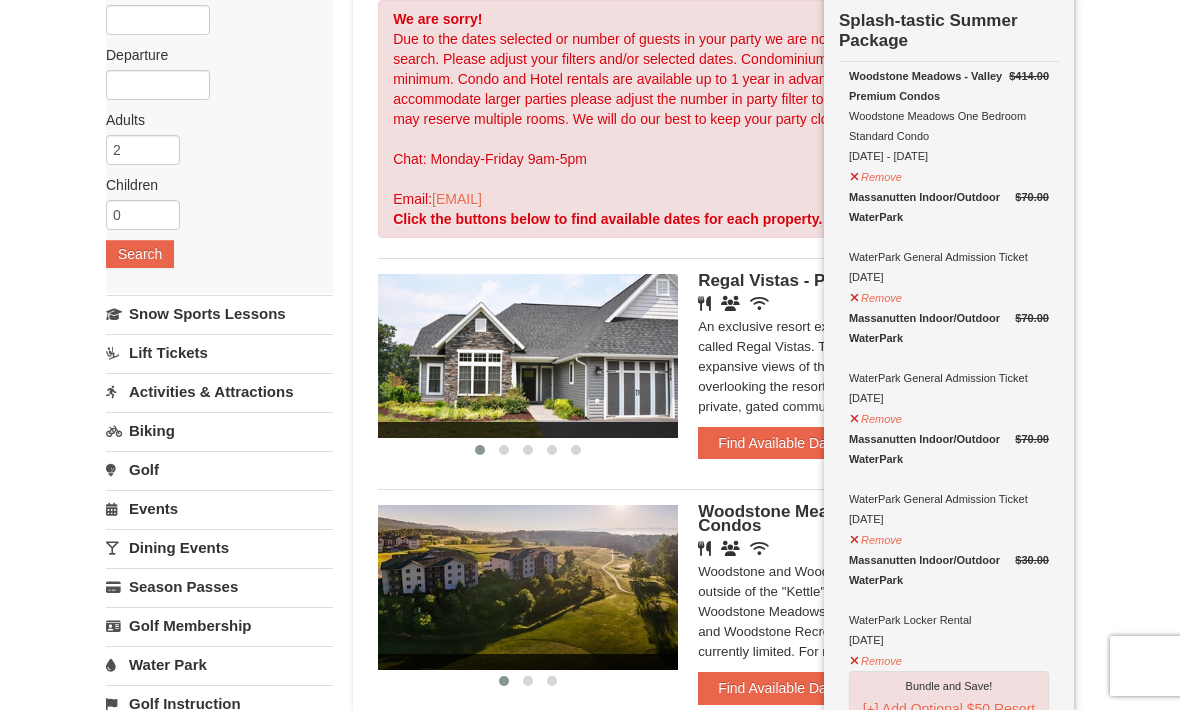 scroll, scrollTop: 198, scrollLeft: 0, axis: vertical 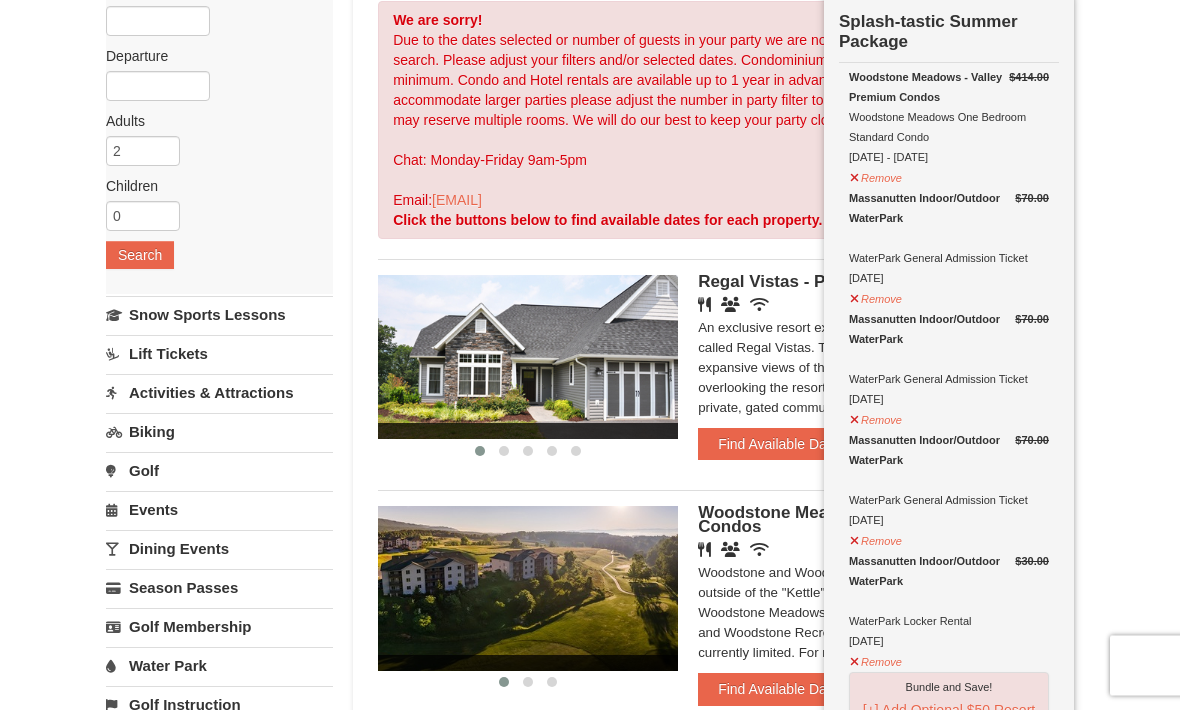 click at bounding box center (590, 355) 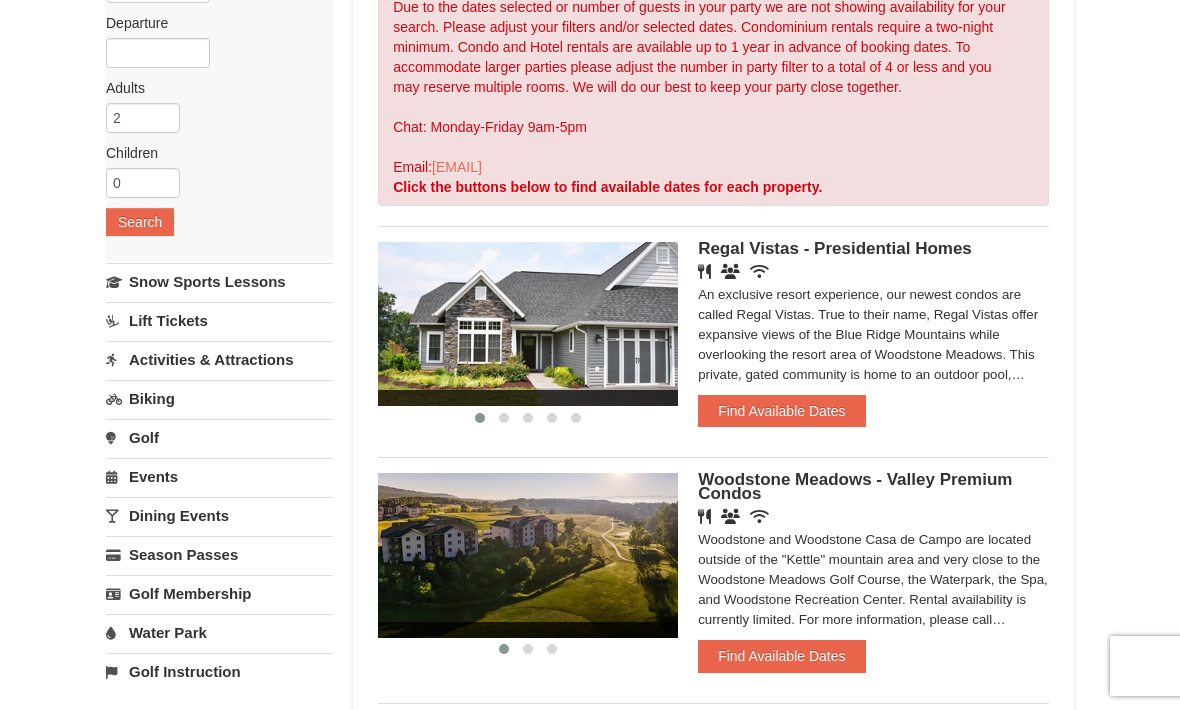scroll, scrollTop: 224, scrollLeft: 0, axis: vertical 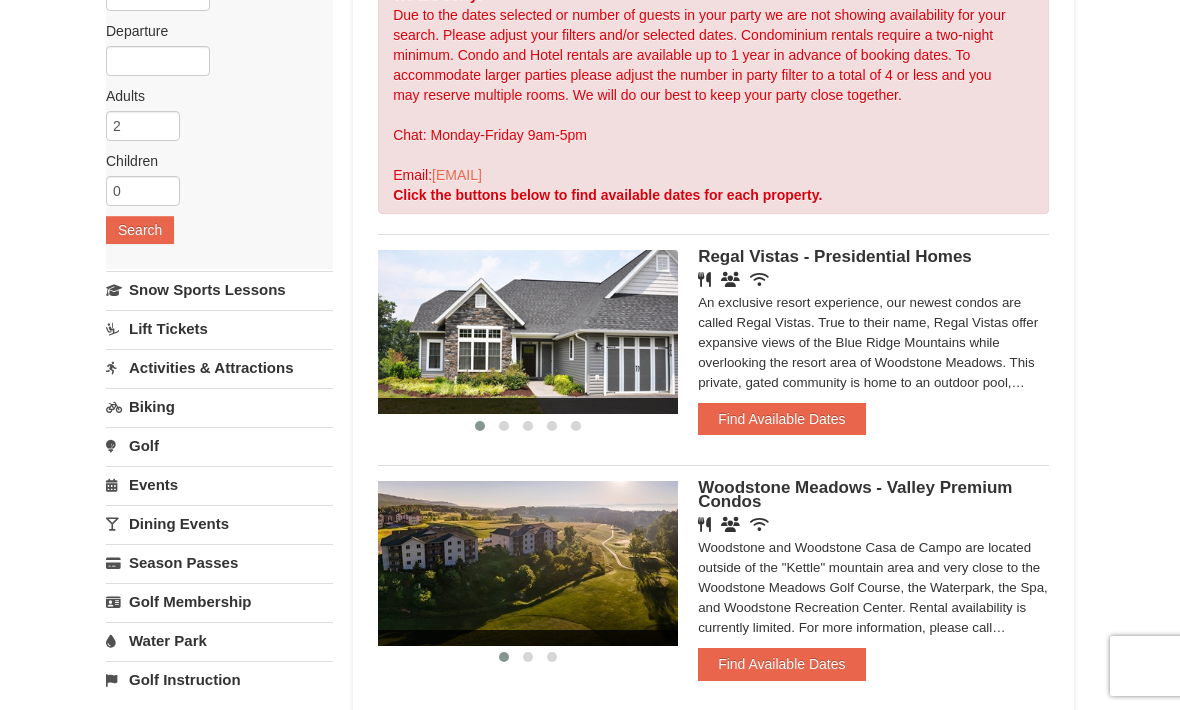 click on "Activities & Attractions" at bounding box center (219, 367) 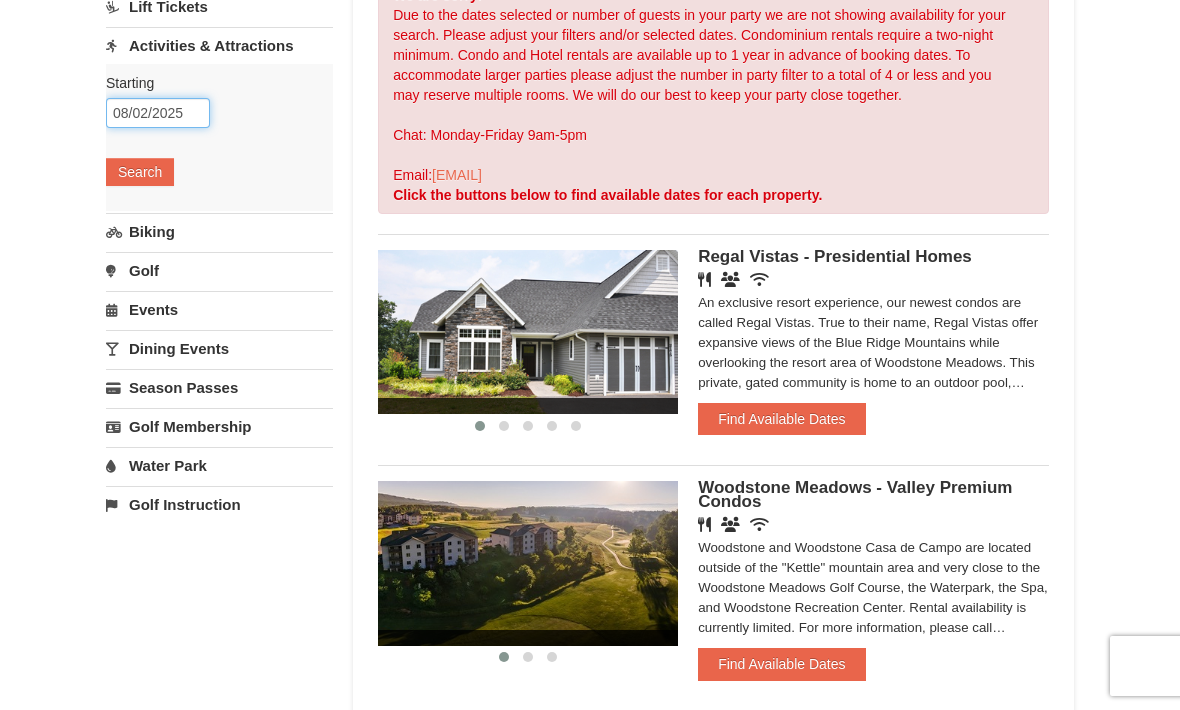 click on "08/02/2025" at bounding box center [158, 113] 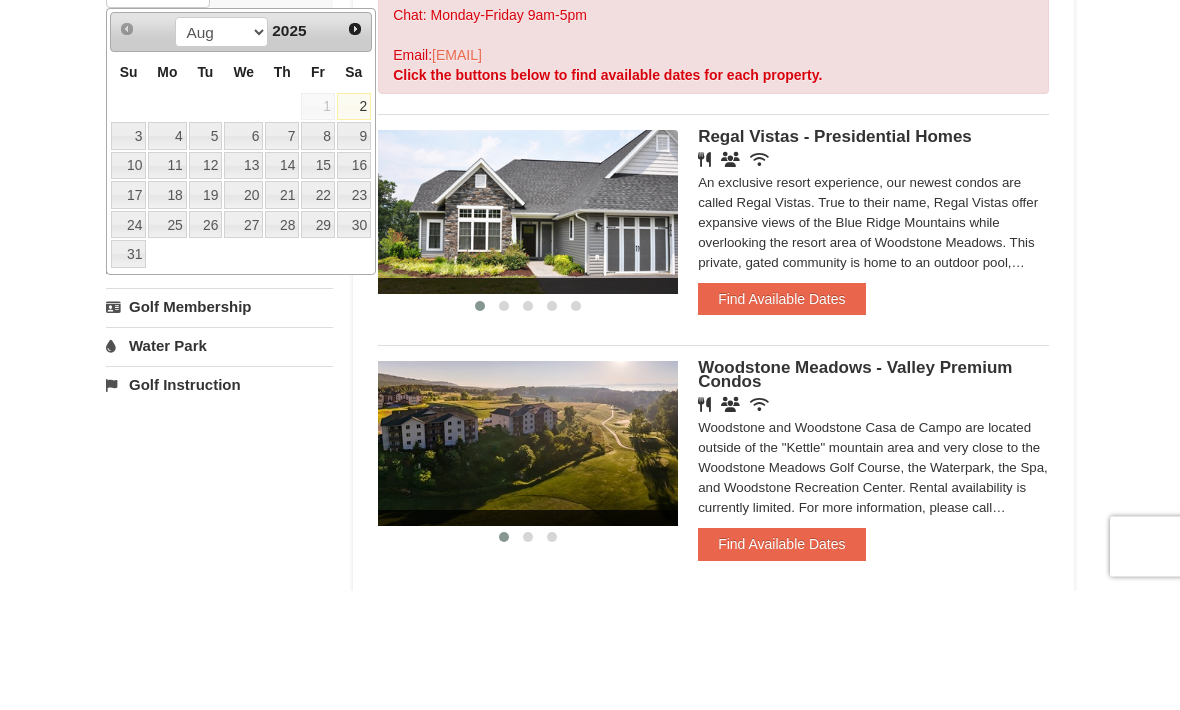 click on "31" at bounding box center (128, 374) 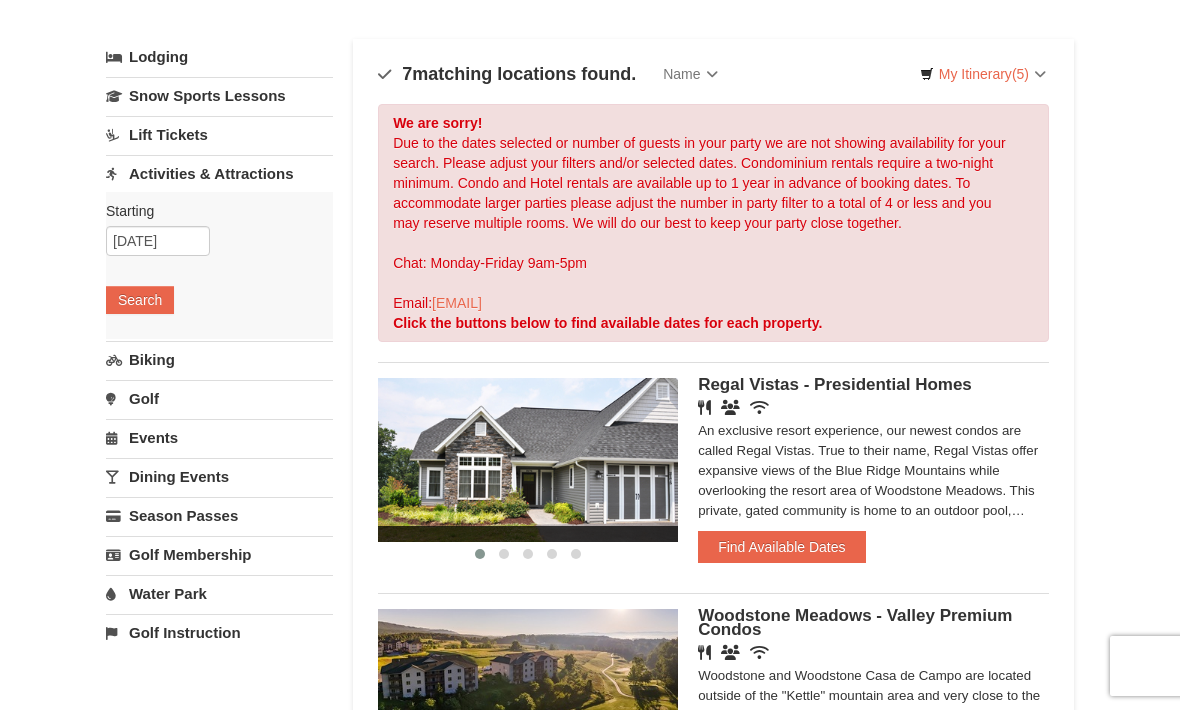 scroll, scrollTop: 94, scrollLeft: 0, axis: vertical 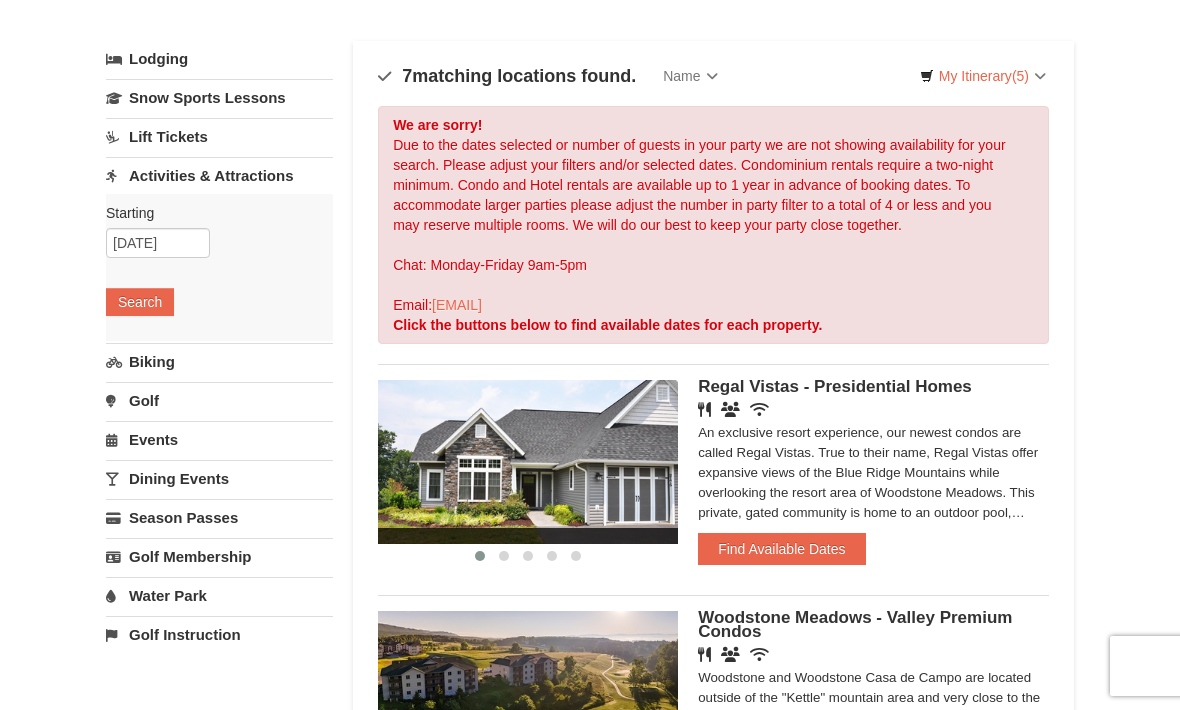 click on "Search" at bounding box center [140, 302] 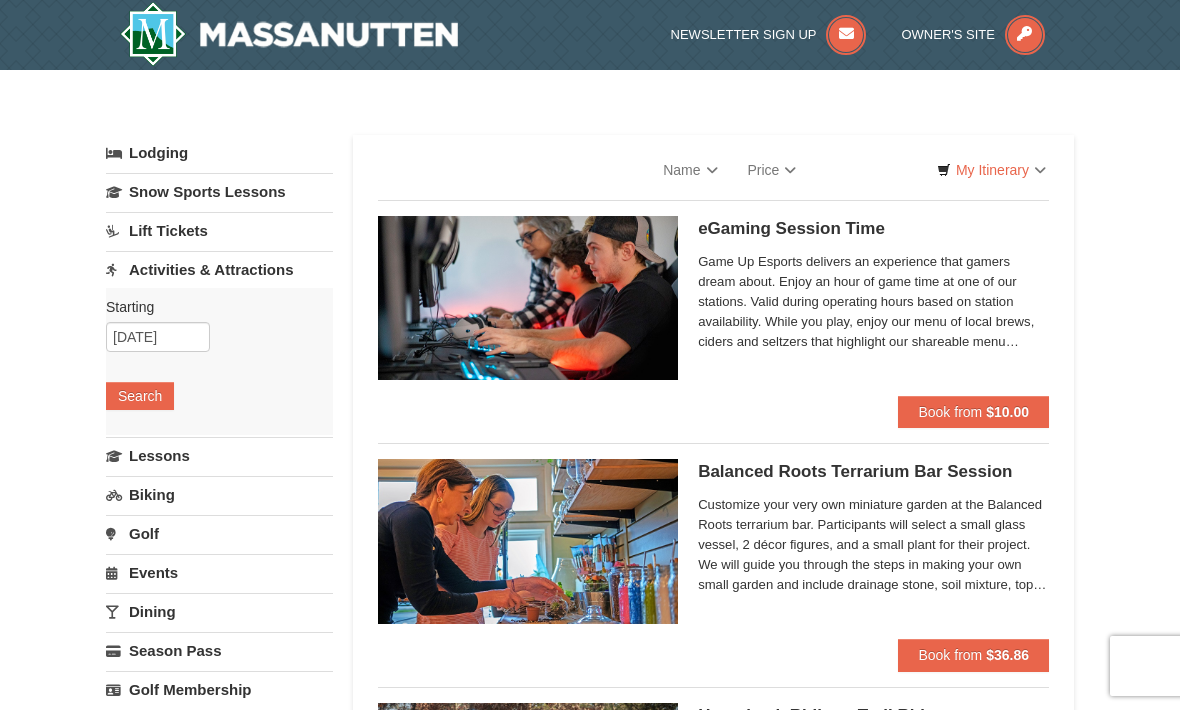 scroll, scrollTop: 0, scrollLeft: 0, axis: both 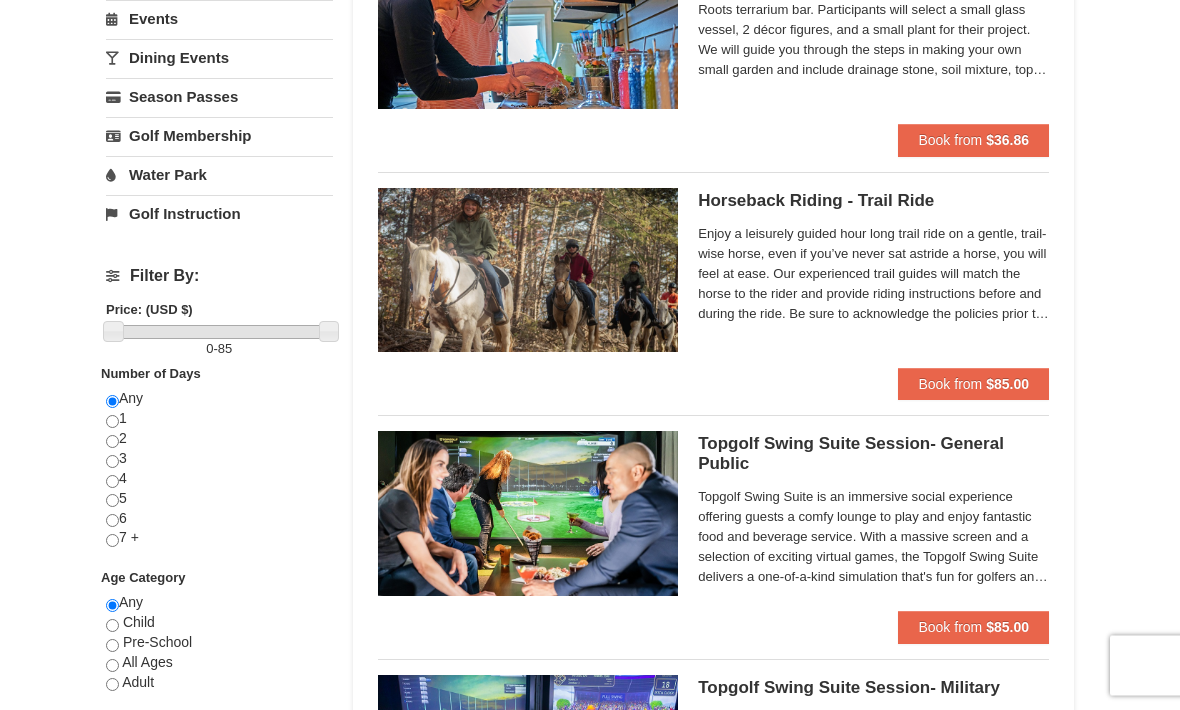 click on "Book from" at bounding box center (950, 385) 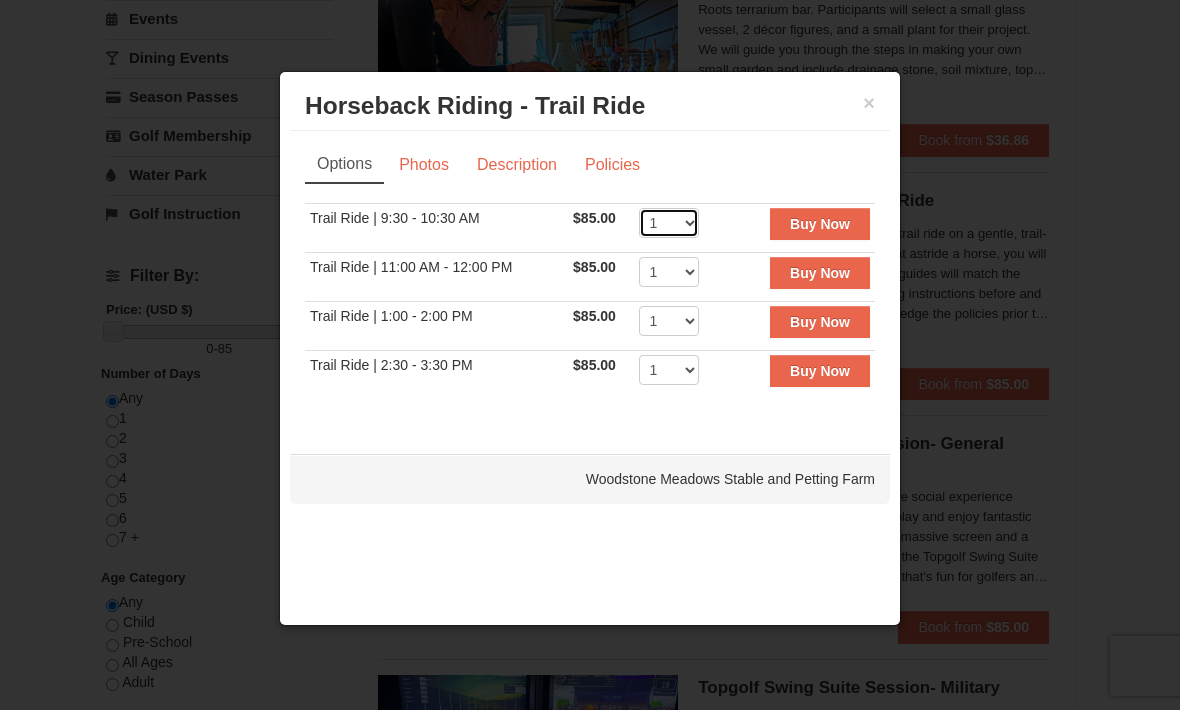 click on "1
2
3
4
5
6
7
8
9
10" at bounding box center (669, 223) 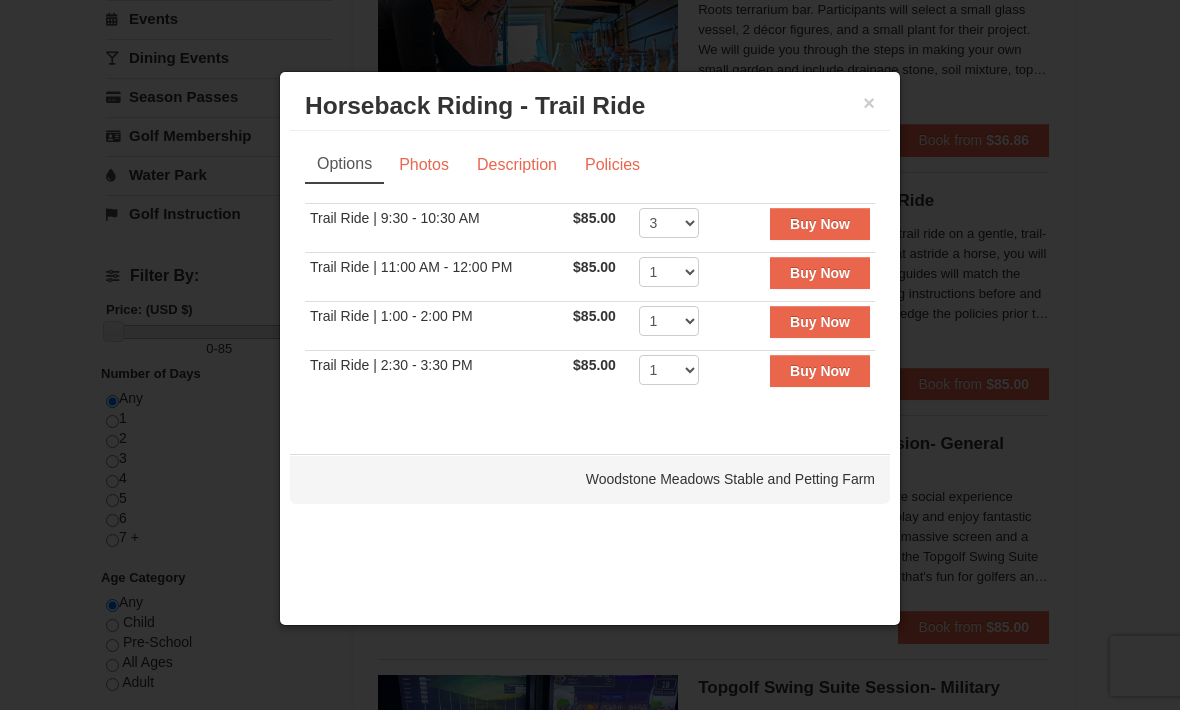 click on "Buy Now" at bounding box center [820, 224] 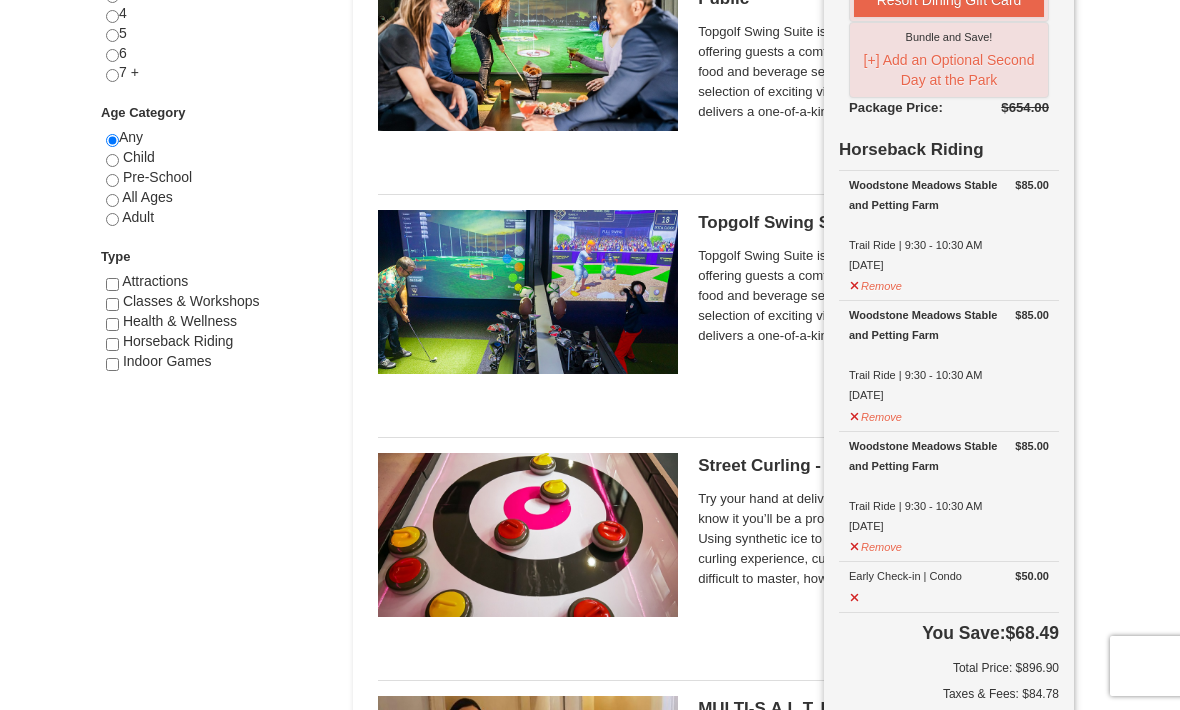 scroll, scrollTop: 1021, scrollLeft: 0, axis: vertical 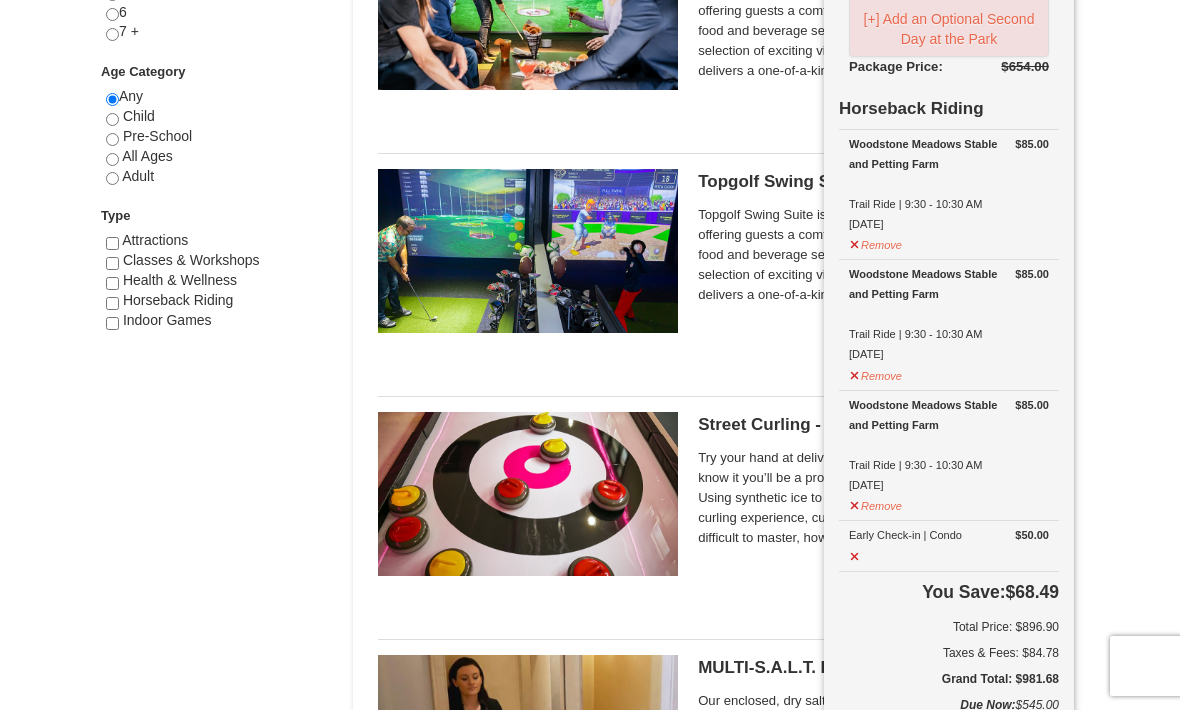 click at bounding box center [528, 494] 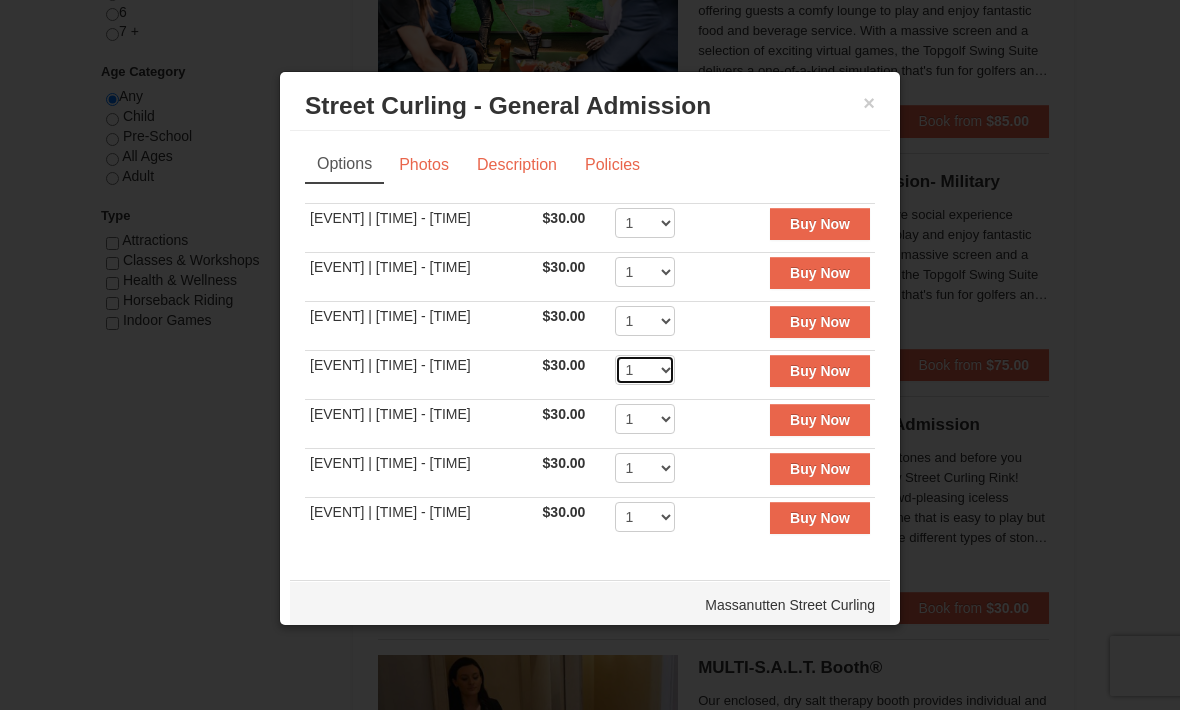 click on "1" at bounding box center (645, 370) 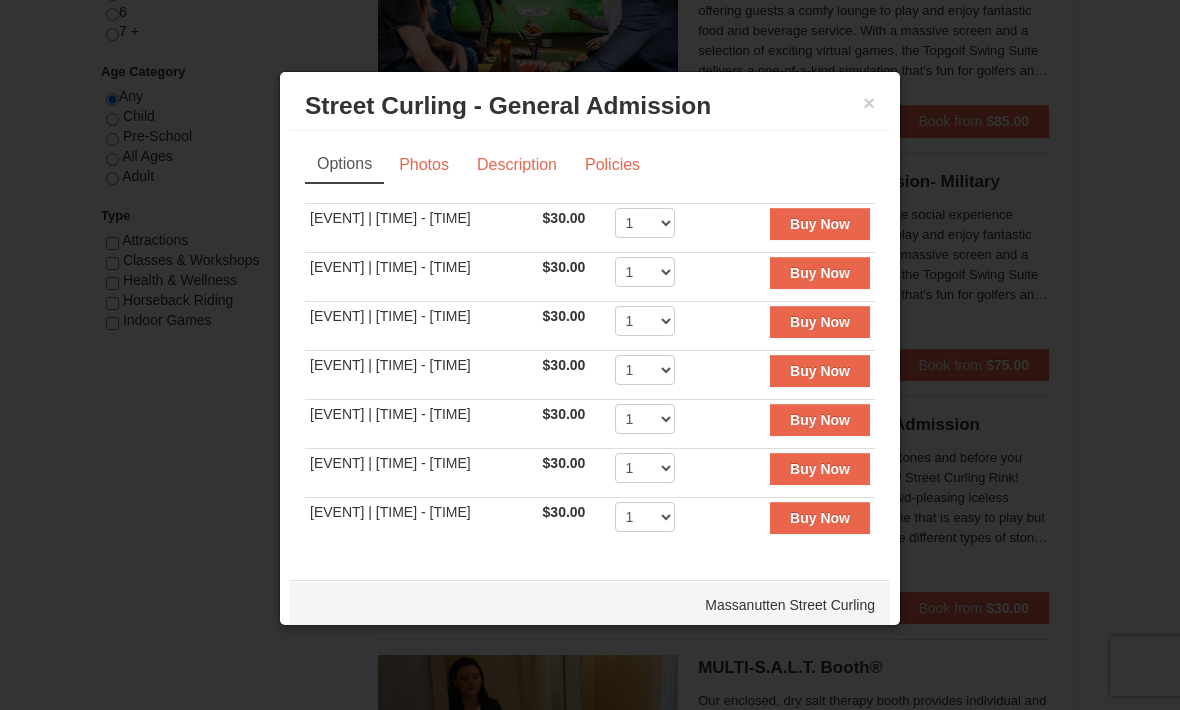 click on "Buy Now" at bounding box center [820, 371] 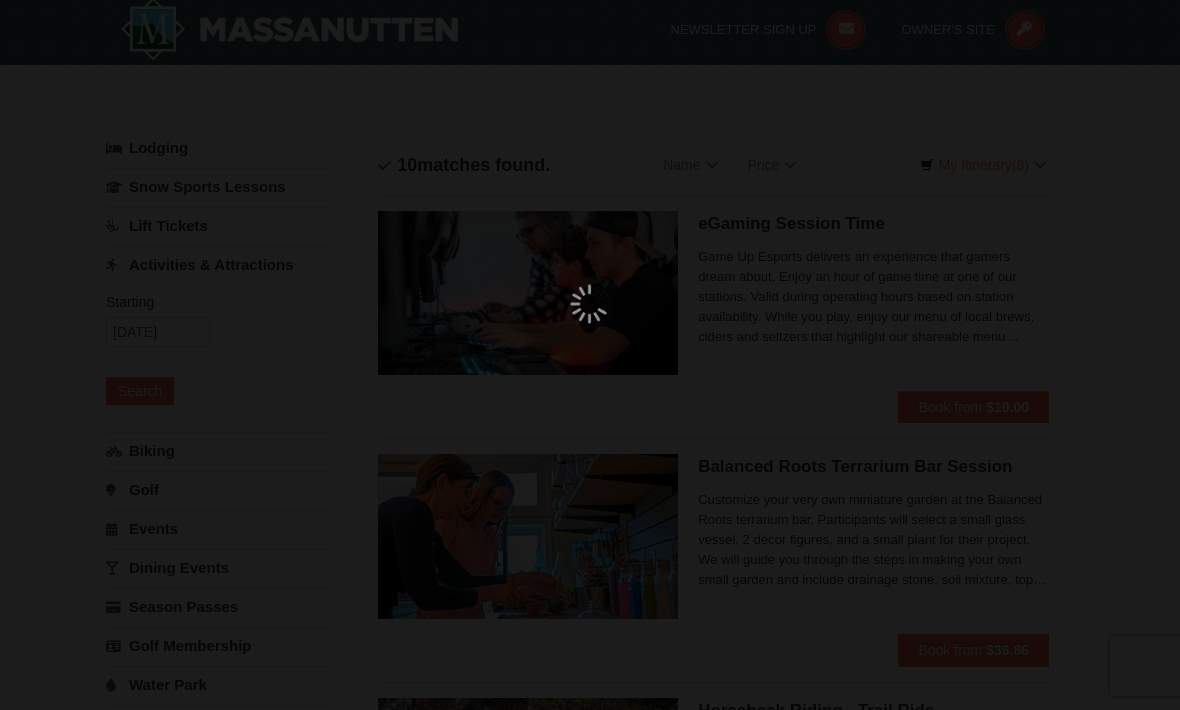 scroll, scrollTop: 6, scrollLeft: 0, axis: vertical 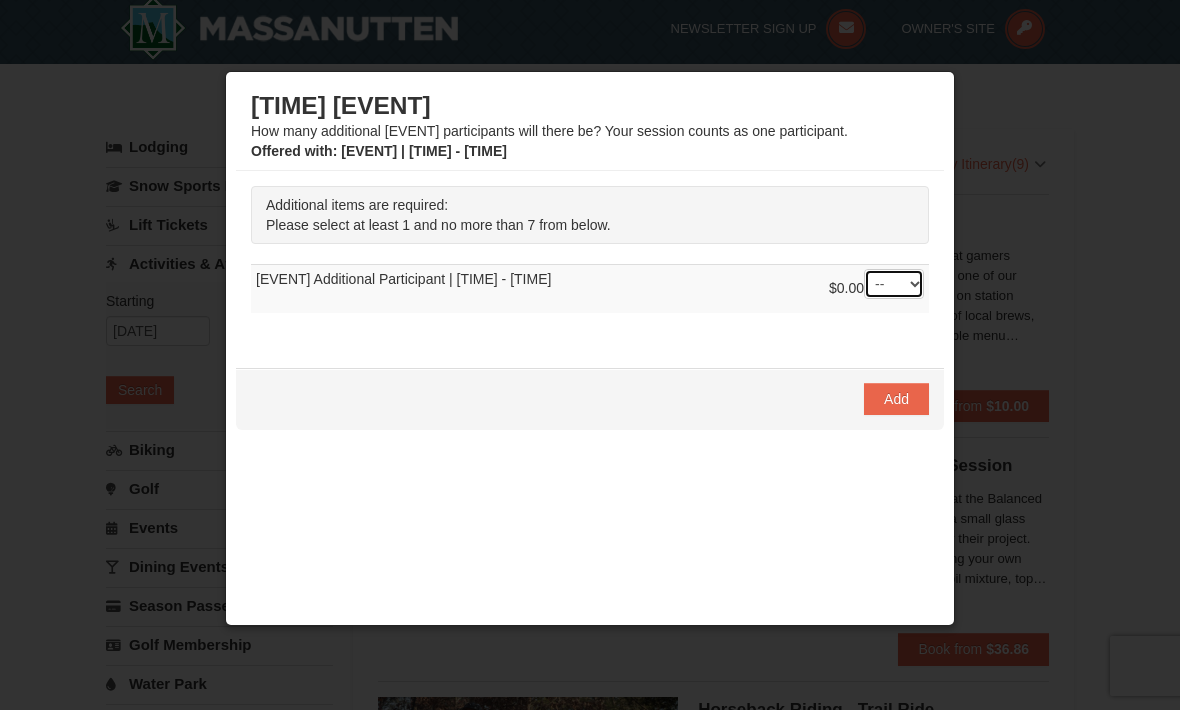 click on "--
01
02
03
04
05
06
07" at bounding box center (894, 284) 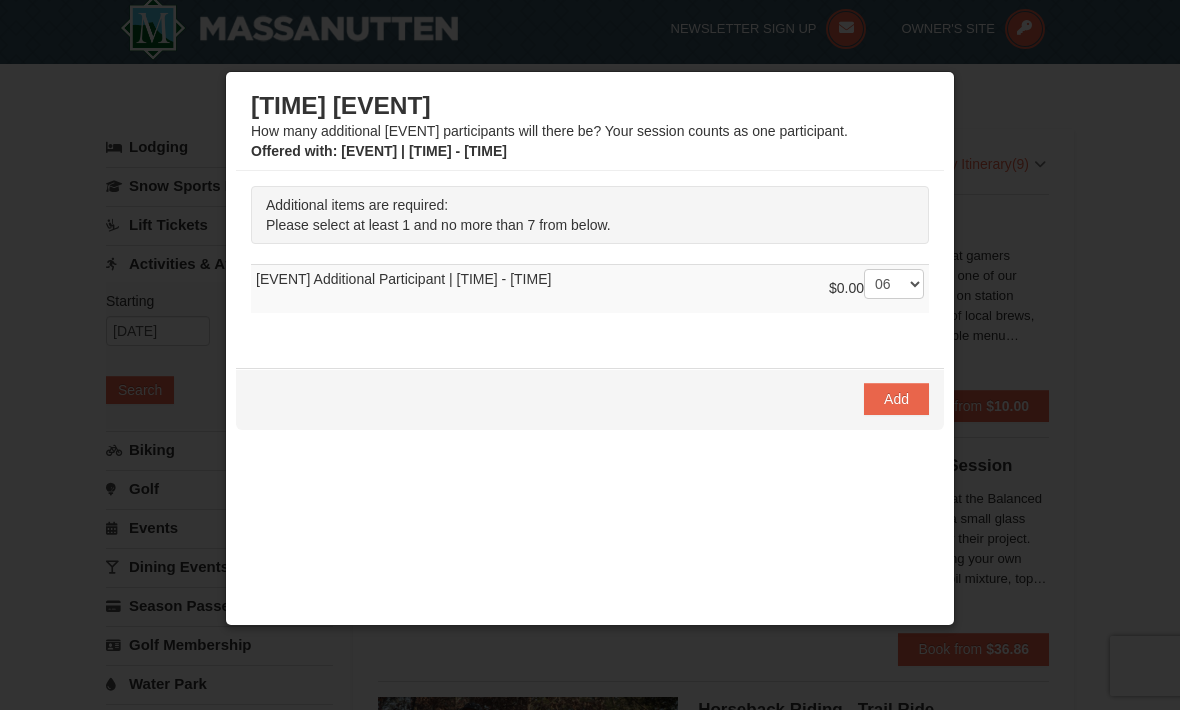 click on "Add" at bounding box center (896, 399) 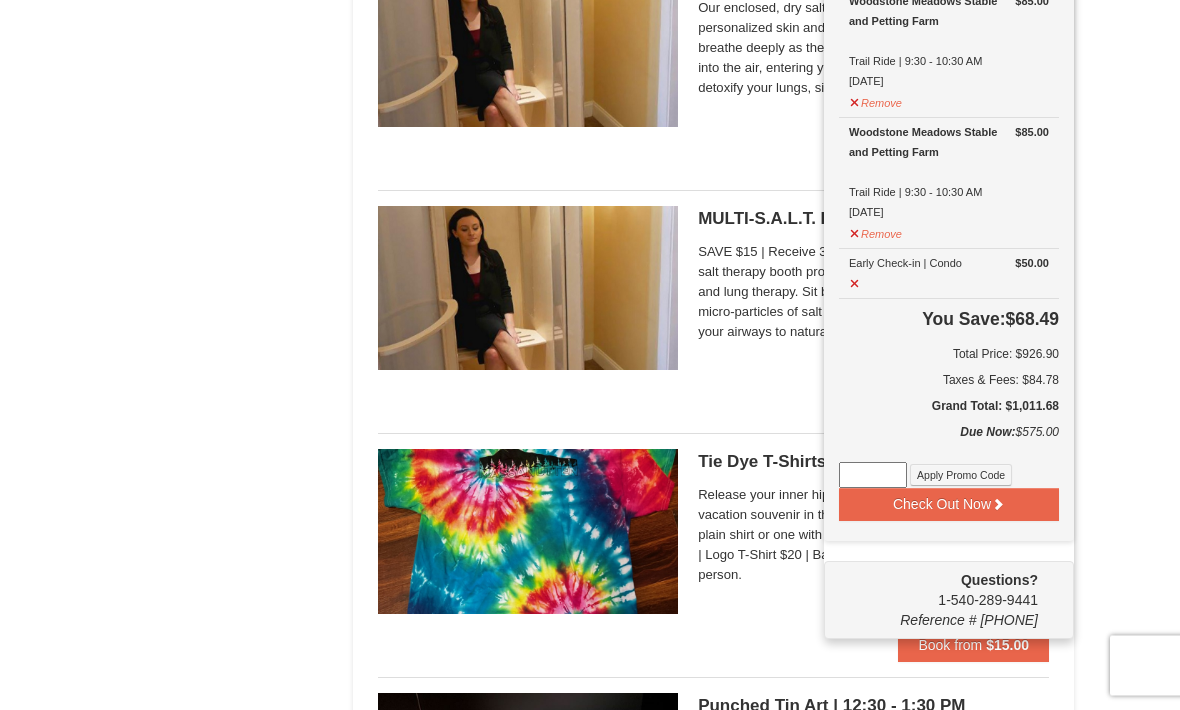 scroll, scrollTop: 1692, scrollLeft: 0, axis: vertical 